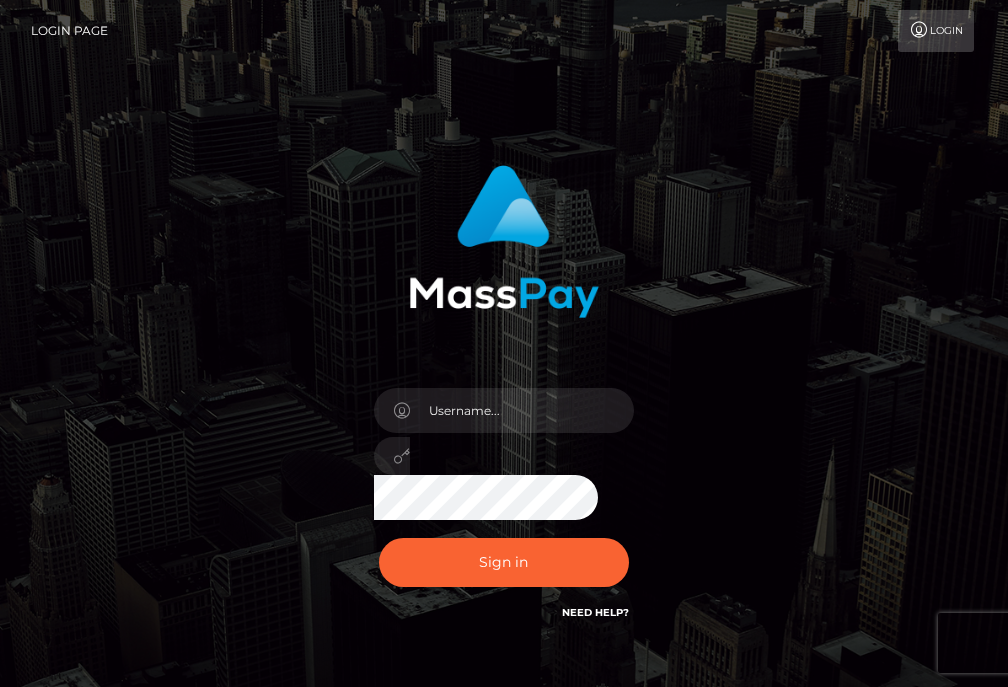 scroll, scrollTop: 0, scrollLeft: 0, axis: both 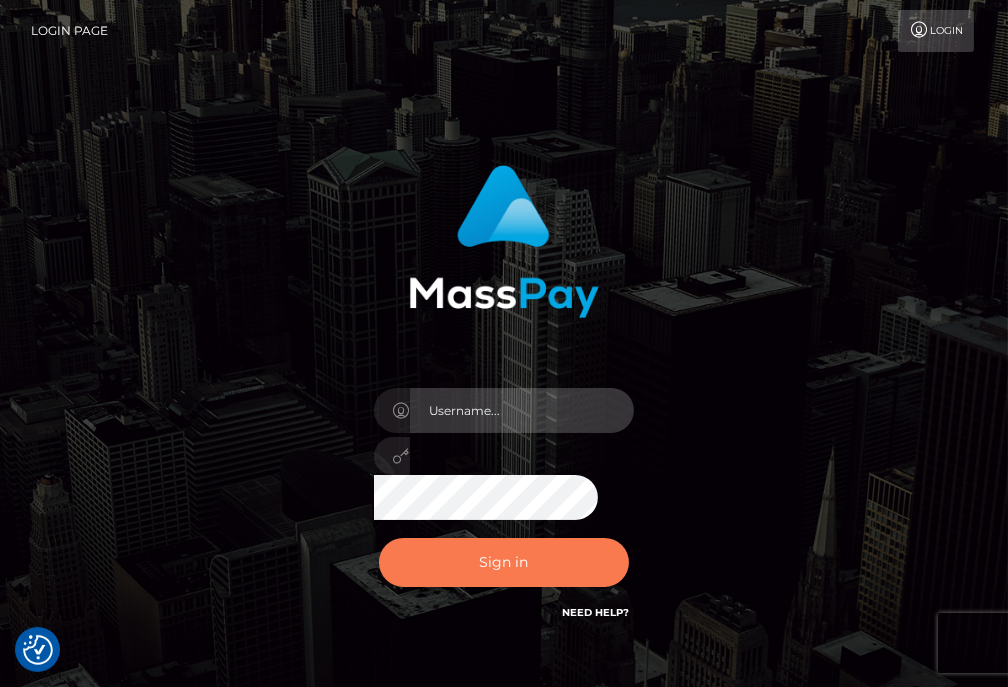 type on "aluasupport" 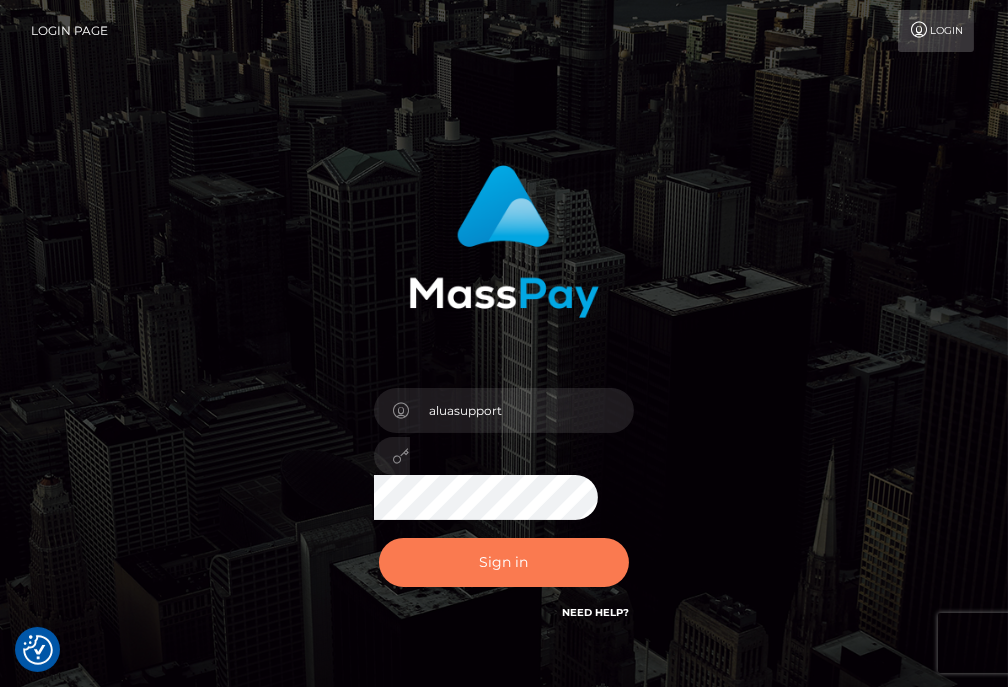 click on "Sign in" at bounding box center (504, 562) 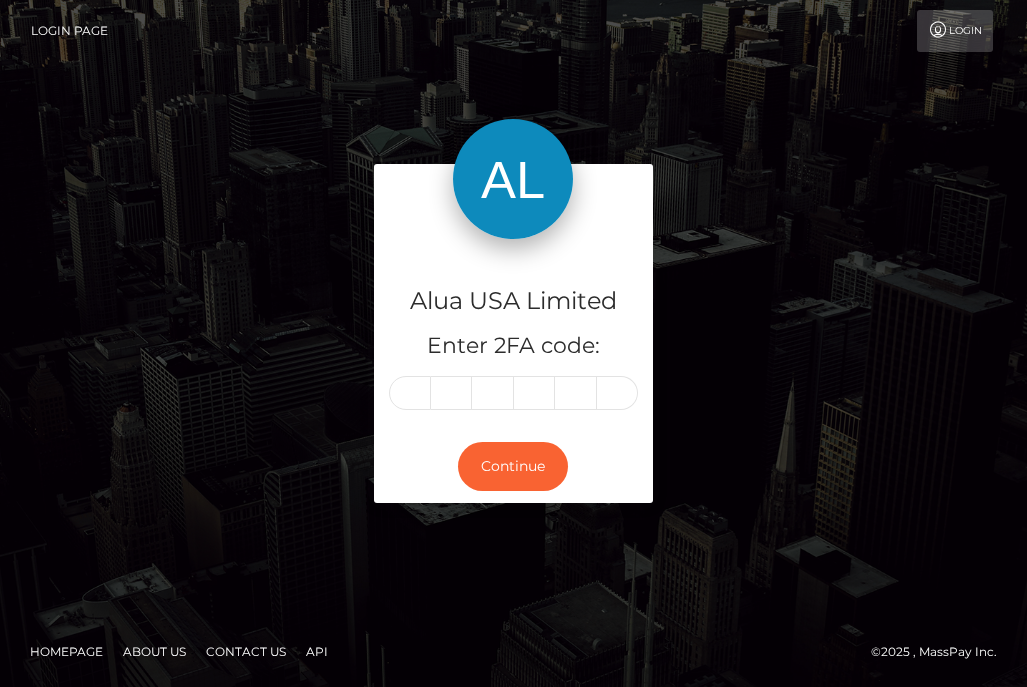 scroll, scrollTop: 0, scrollLeft: 0, axis: both 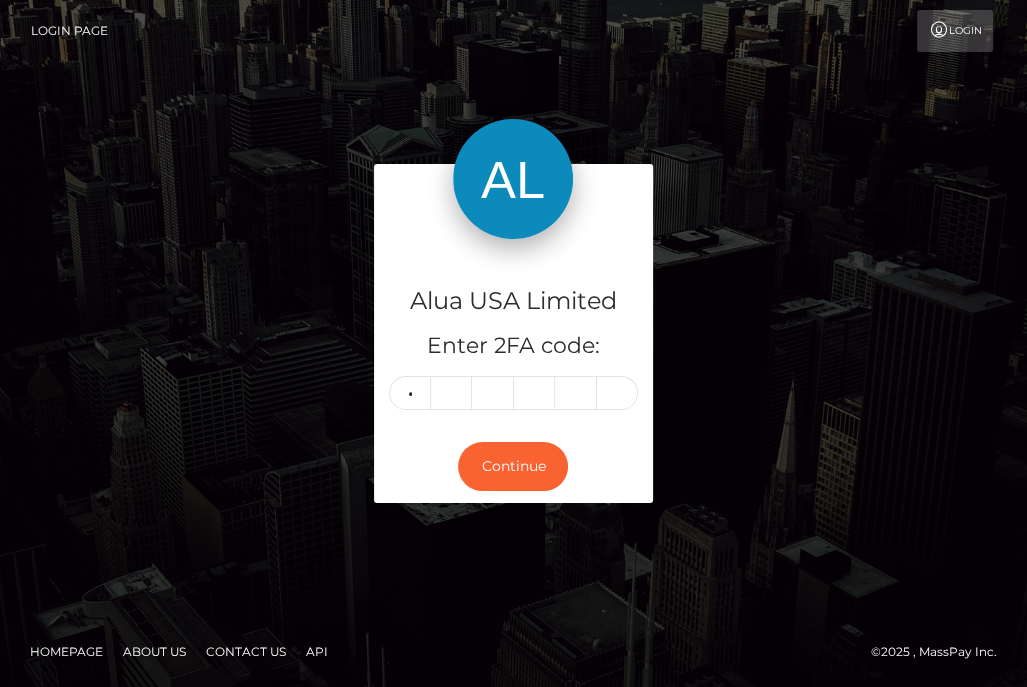 type on "0" 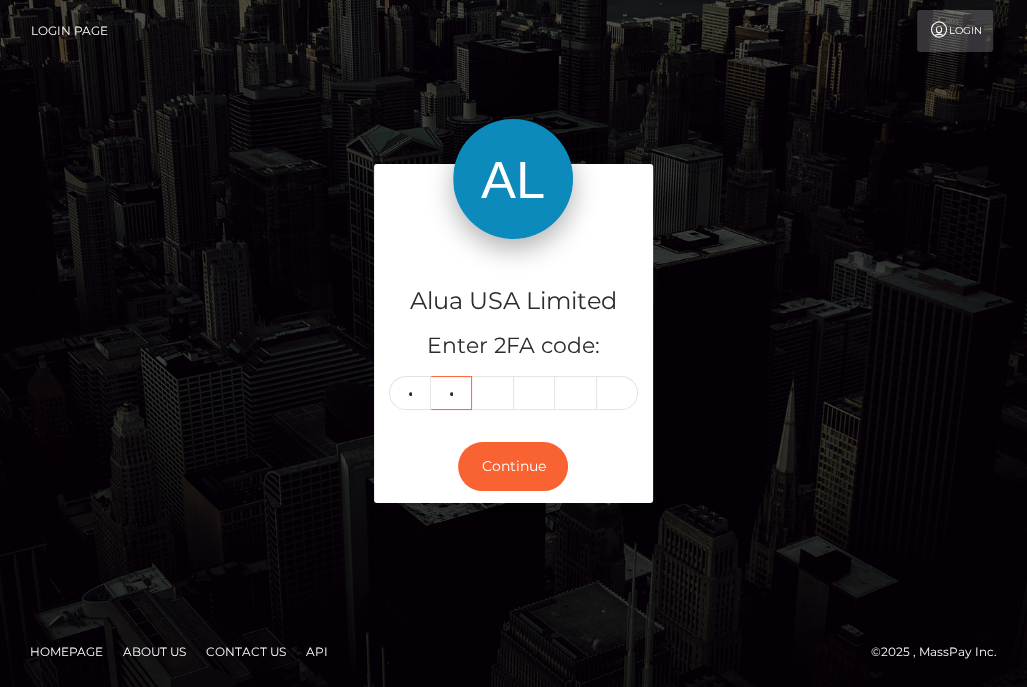 type on "6" 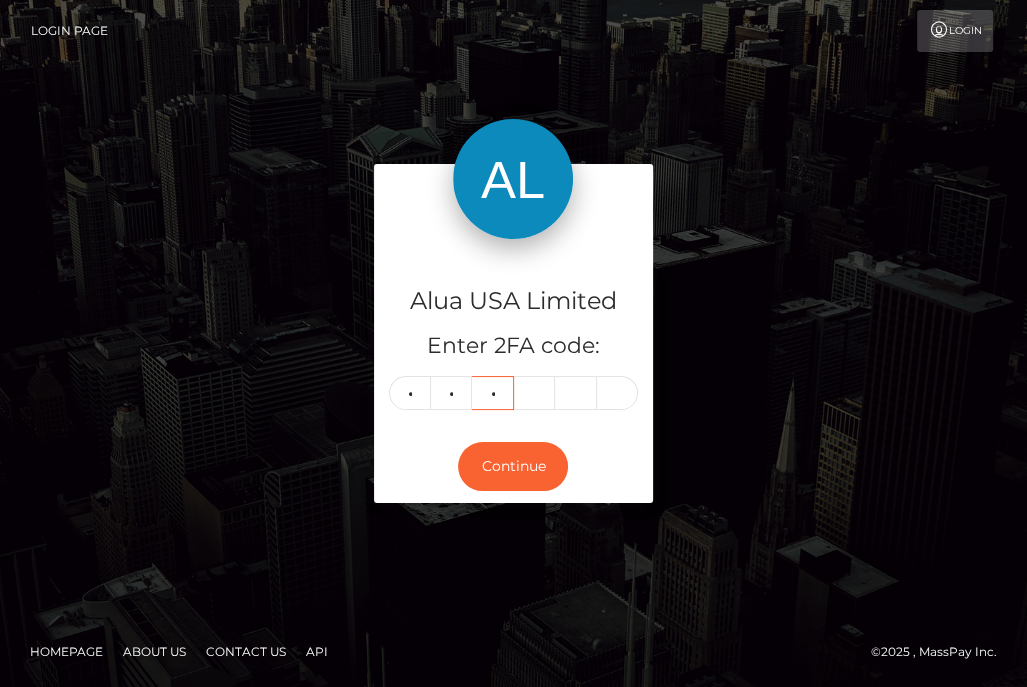 type on "9" 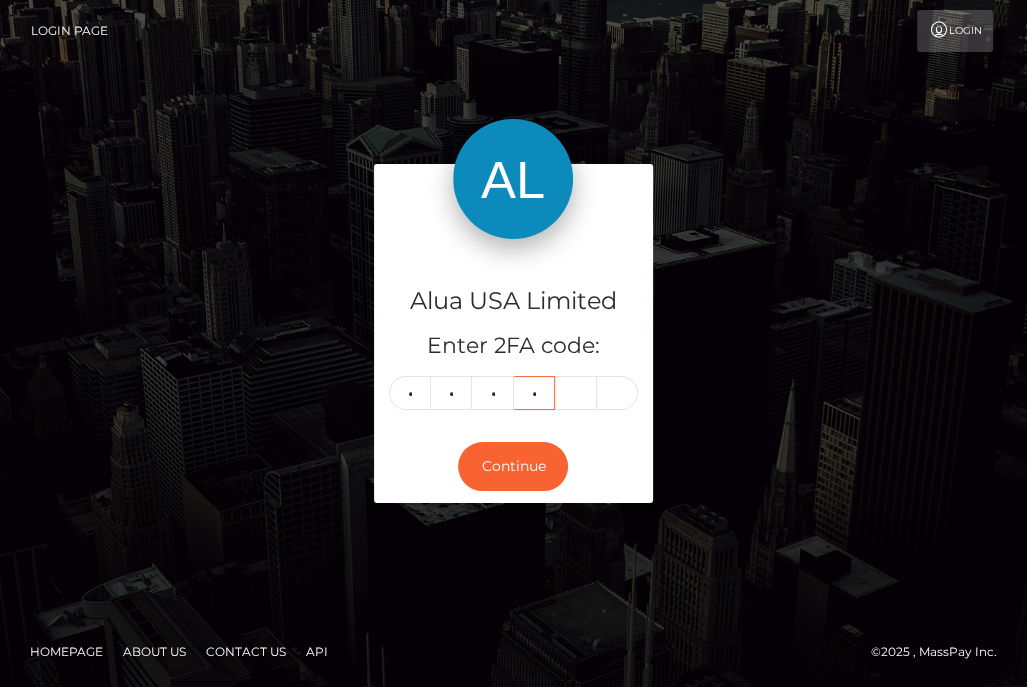 type on "4" 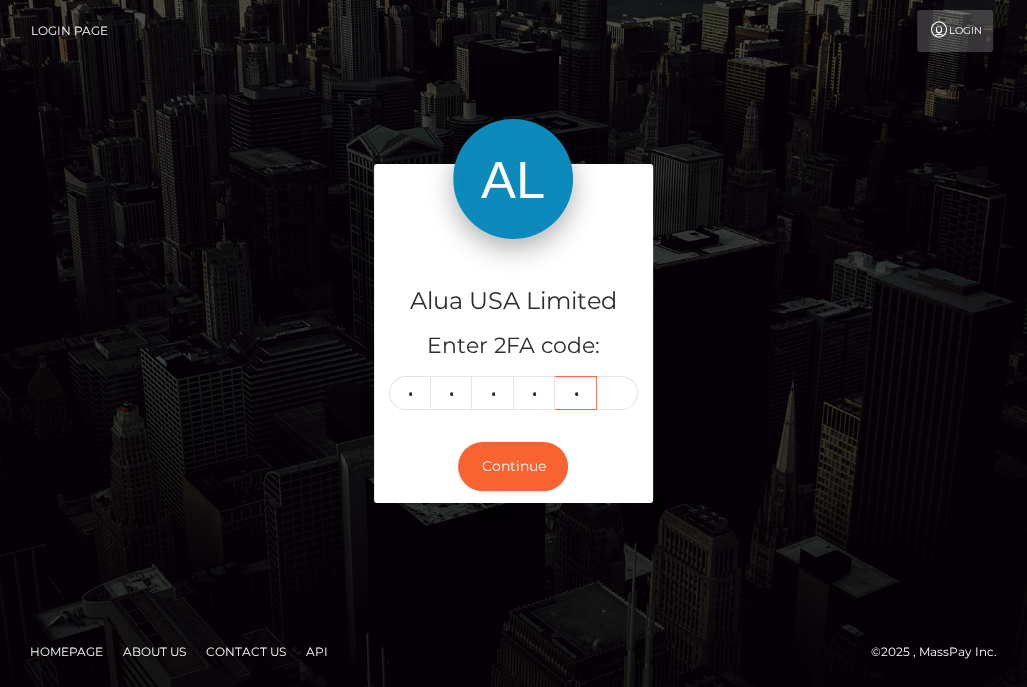 type on "4" 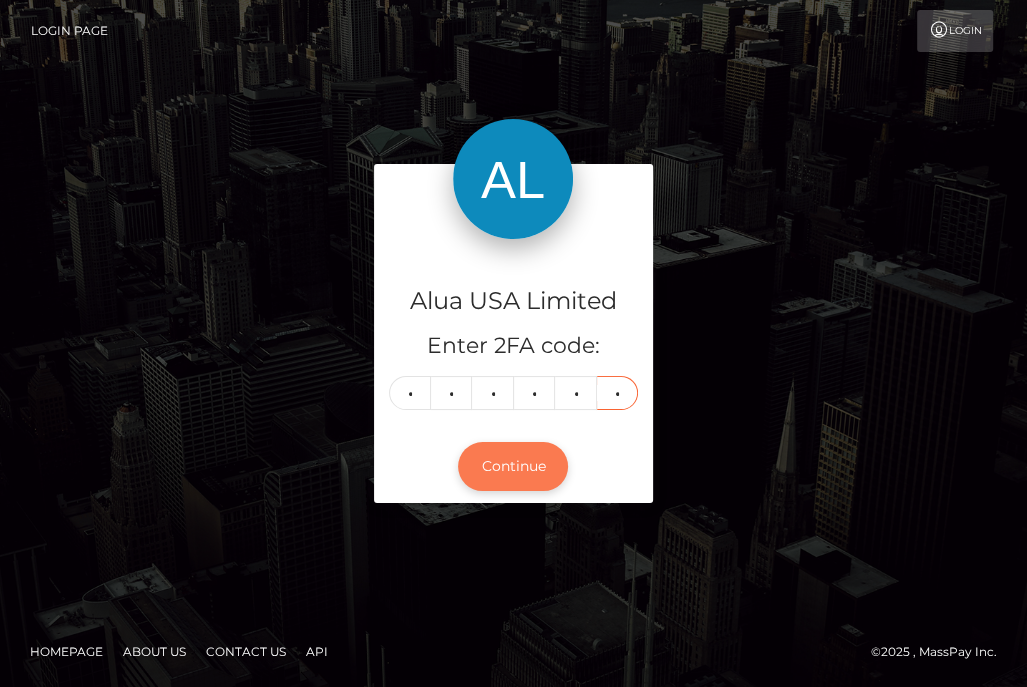 type on "6" 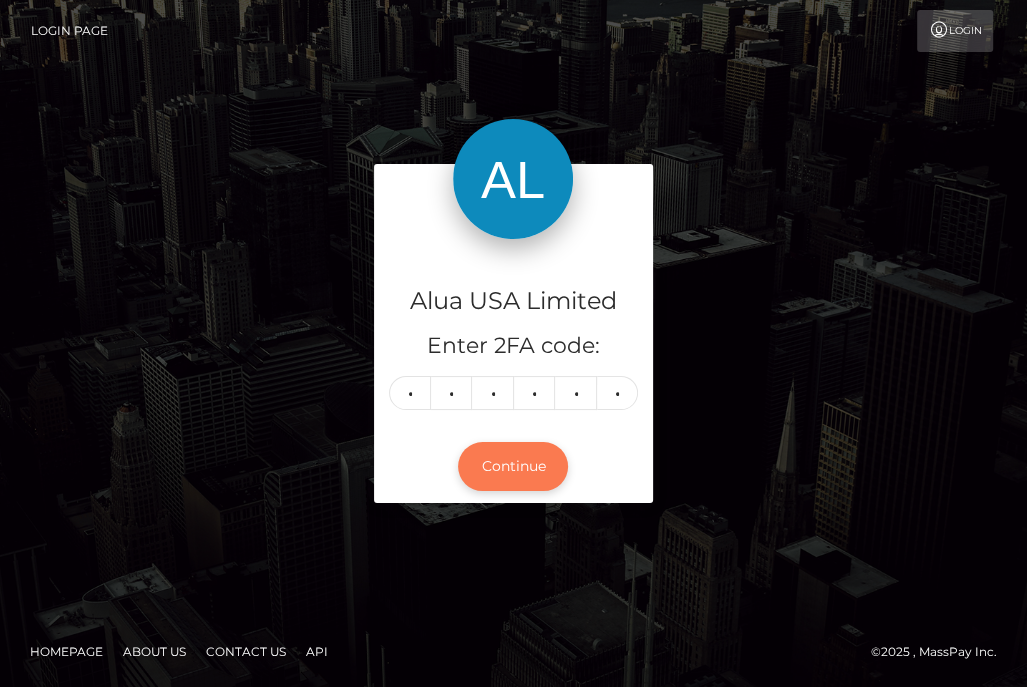 click on "Continue" at bounding box center (513, 466) 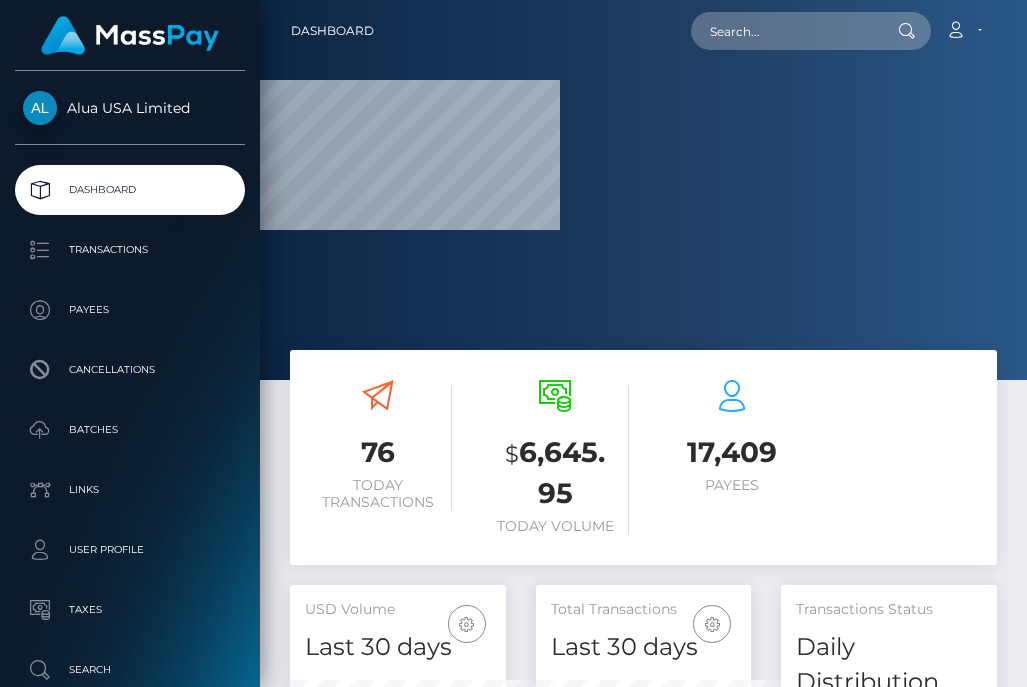 scroll, scrollTop: 0, scrollLeft: 0, axis: both 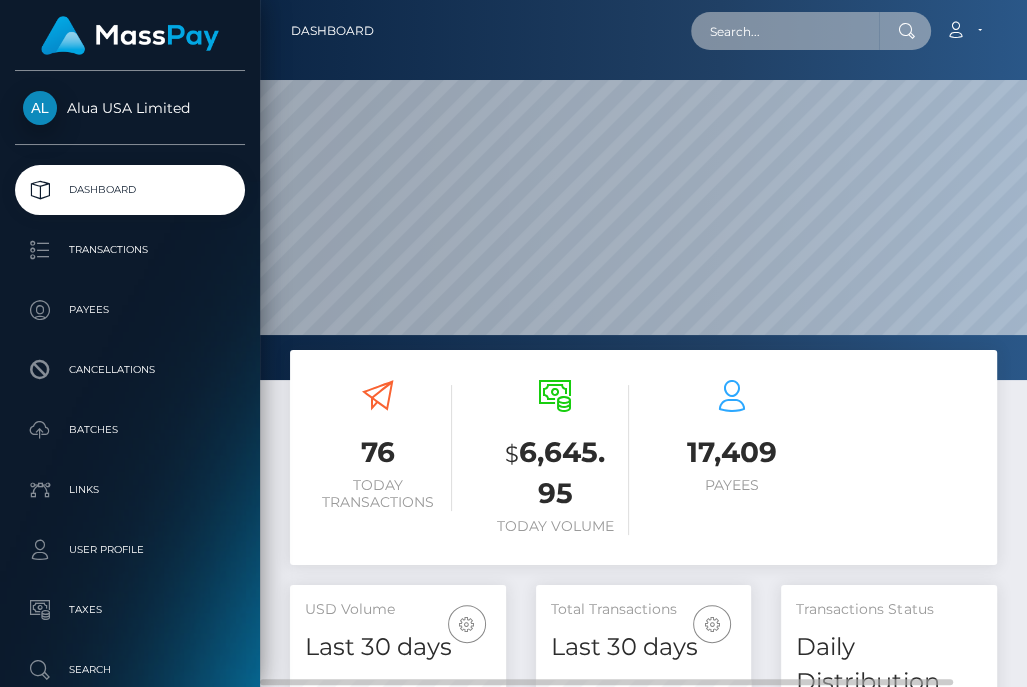 click at bounding box center [785, 31] 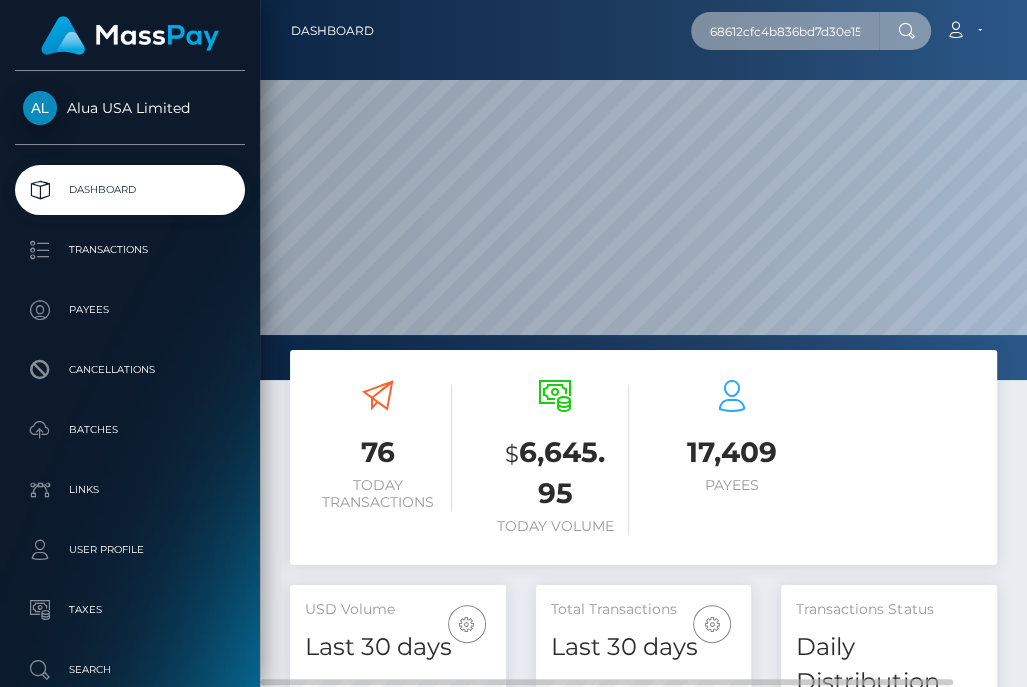 scroll, scrollTop: 0, scrollLeft: 19, axis: horizontal 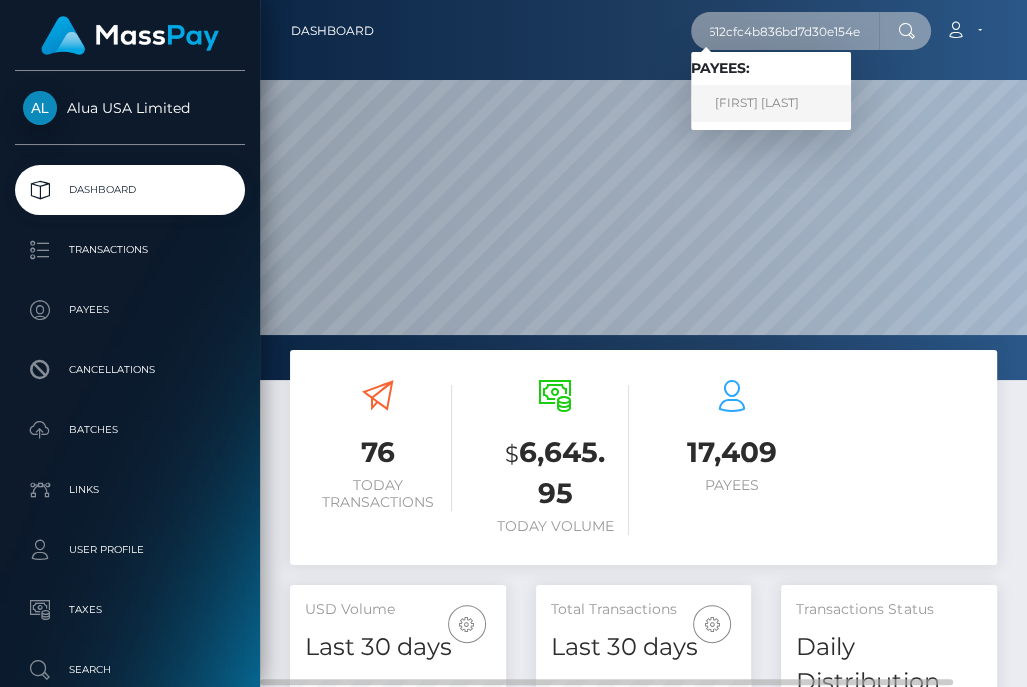 type on "68612cfc4b836bd7d30e154e" 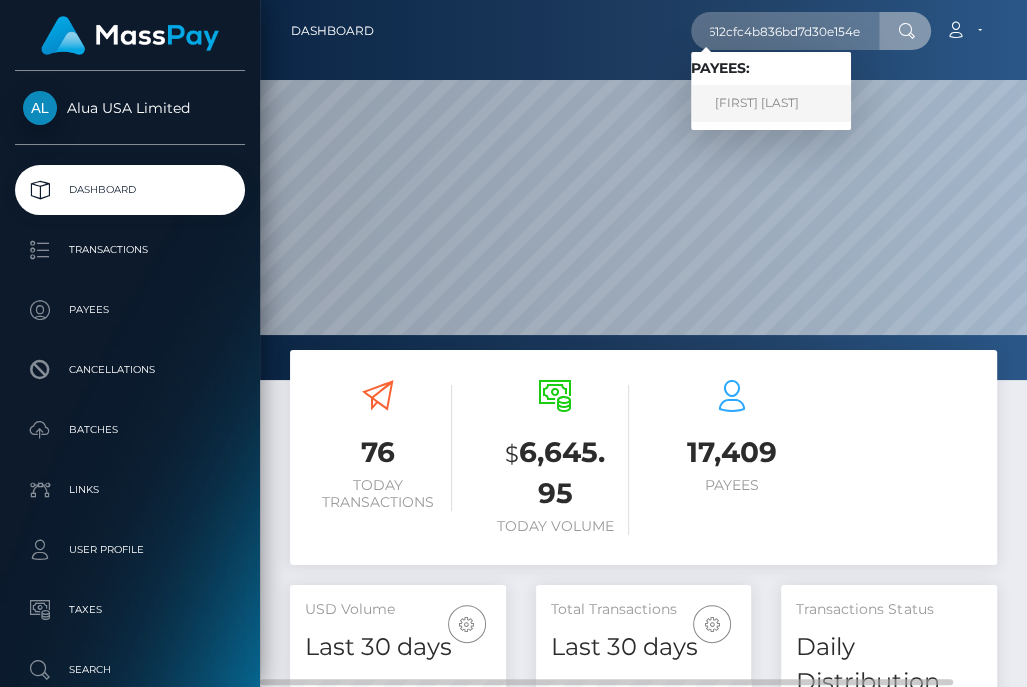 scroll, scrollTop: 0, scrollLeft: 0, axis: both 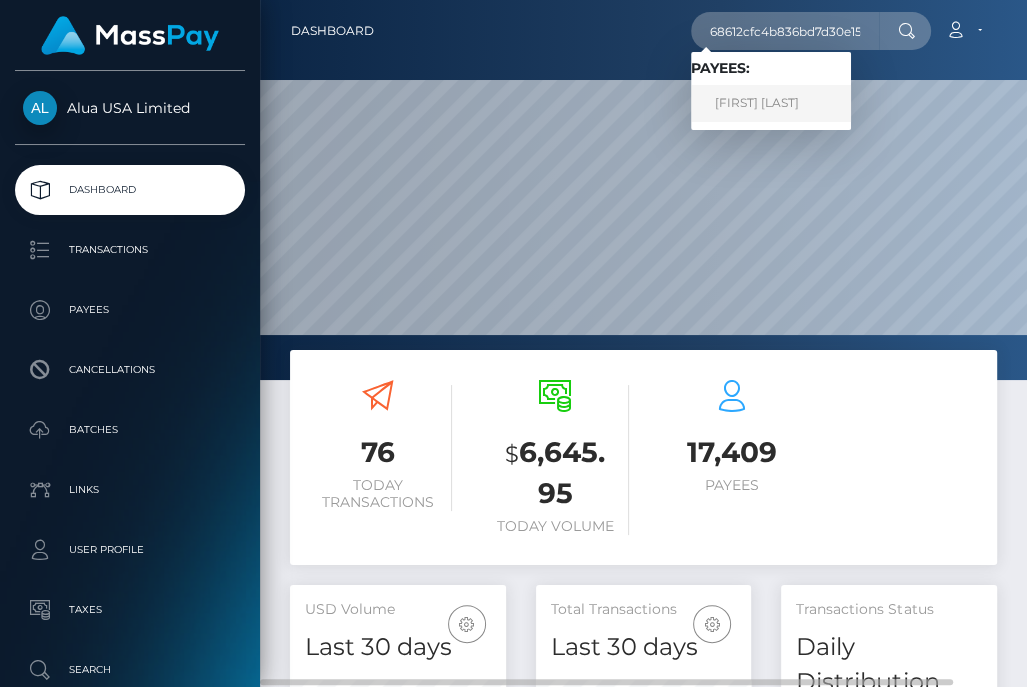 click on "[FIRST] [LAST]" at bounding box center (771, 103) 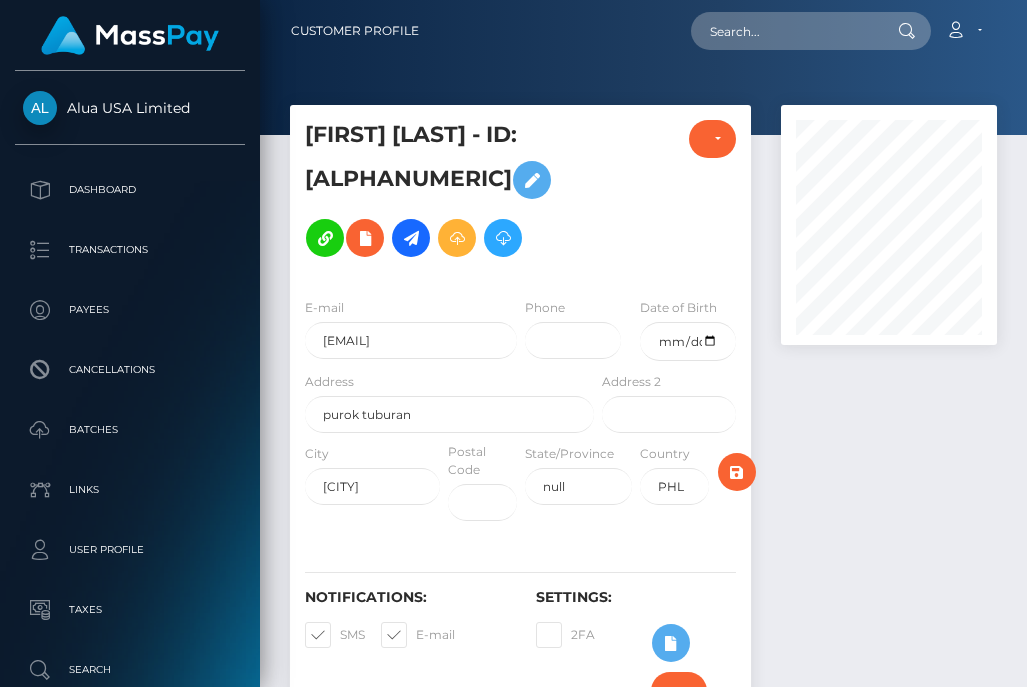 scroll, scrollTop: 0, scrollLeft: 0, axis: both 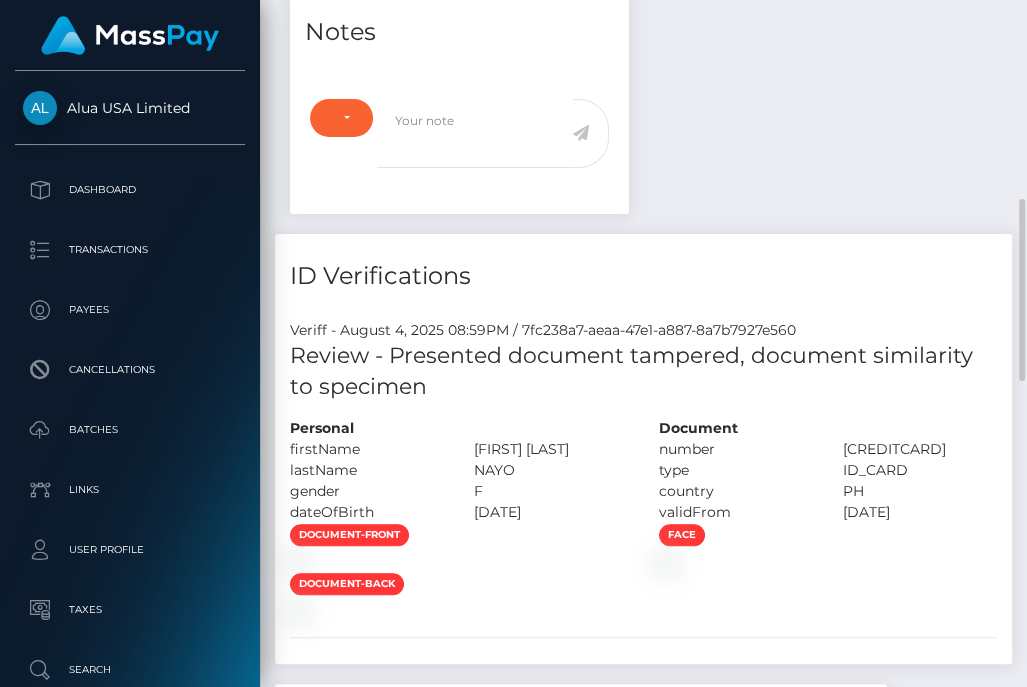 click on "Review - Presented document tampered, document similarity to specimen" at bounding box center [643, 372] 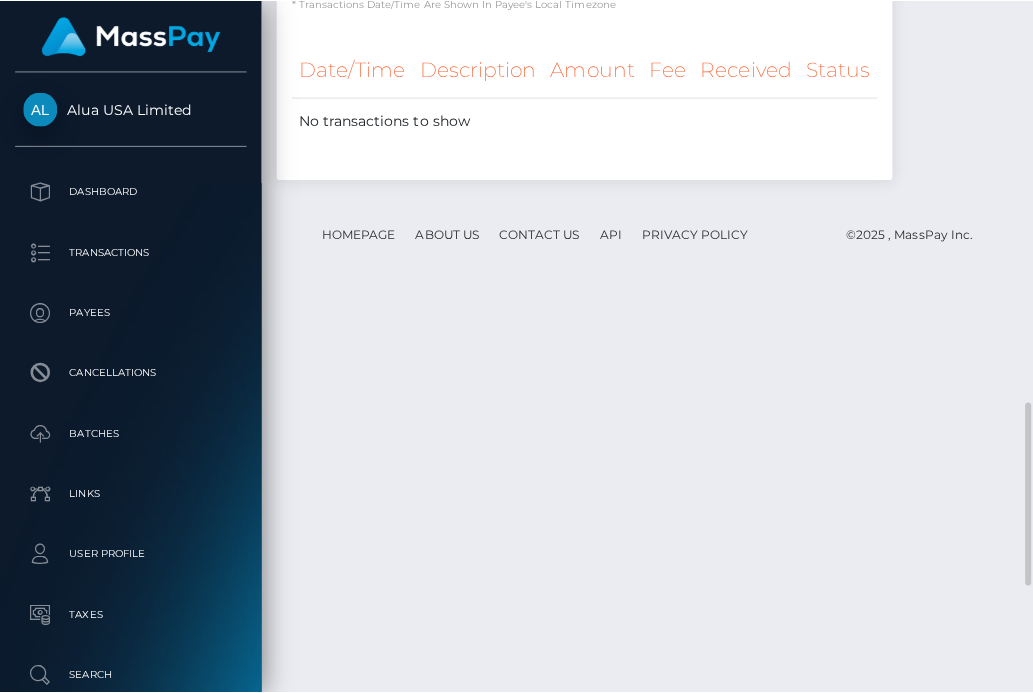 scroll, scrollTop: 1000, scrollLeft: 0, axis: vertical 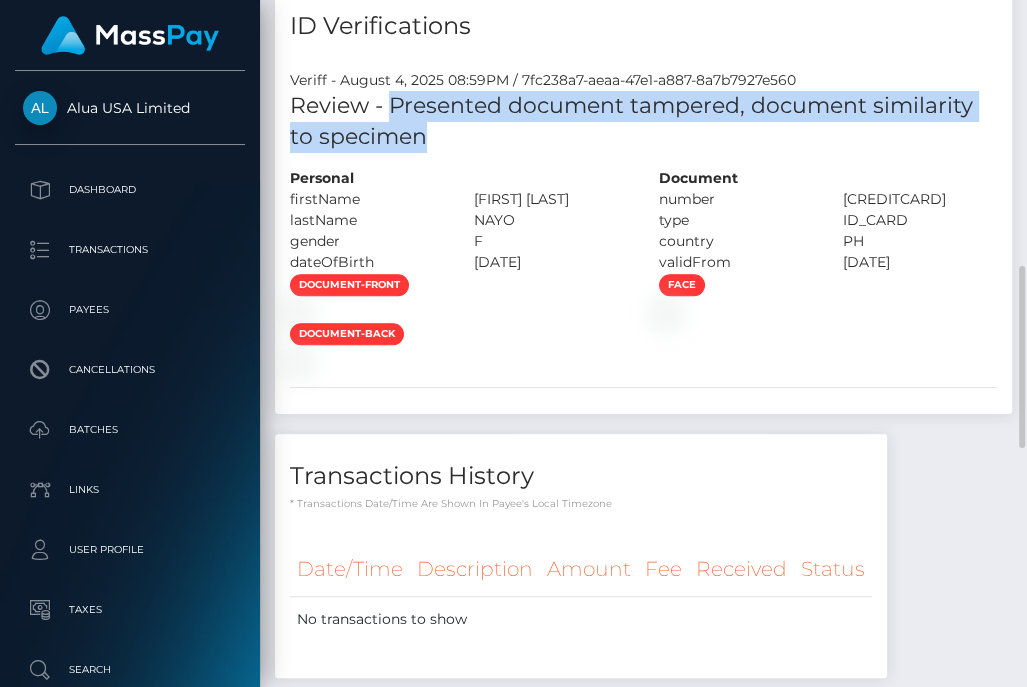 drag, startPoint x: 429, startPoint y: 167, endPoint x: 396, endPoint y: 135, distance: 45.96738 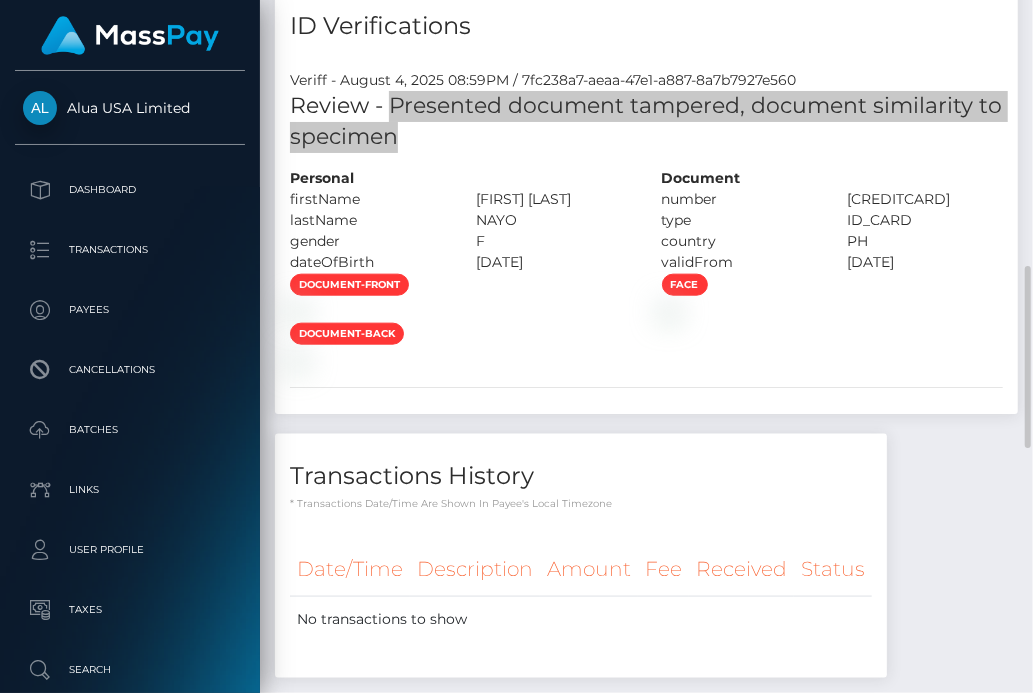 scroll, scrollTop: 999759, scrollLeft: 999782, axis: both 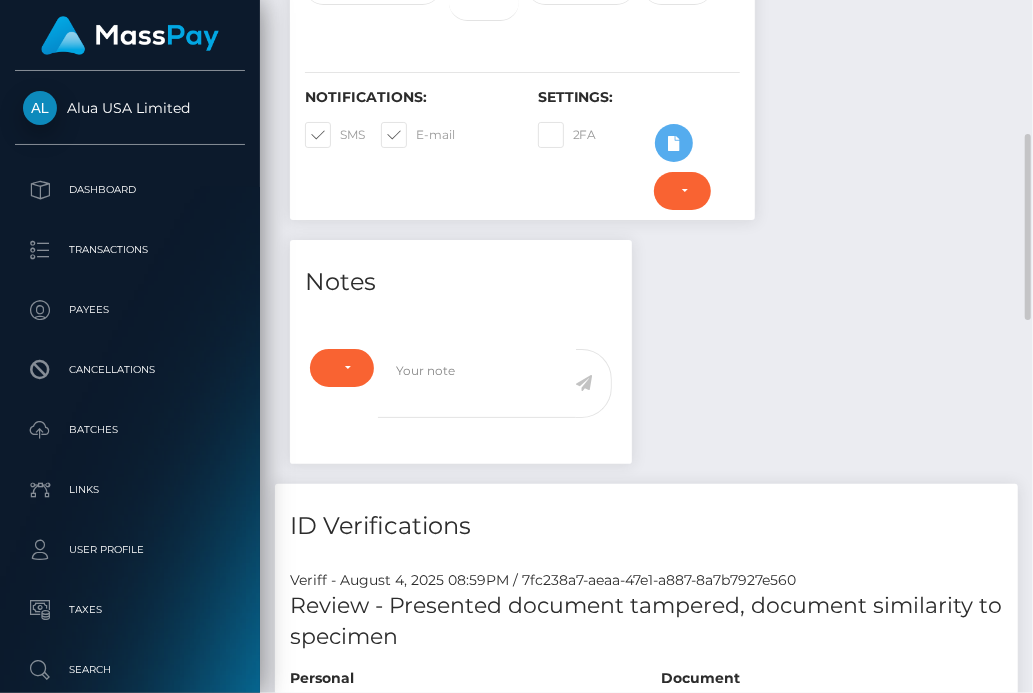 click on "Notes
Note Type
Compliance
Clear Compliance
General
Note Type" at bounding box center [646, 719] 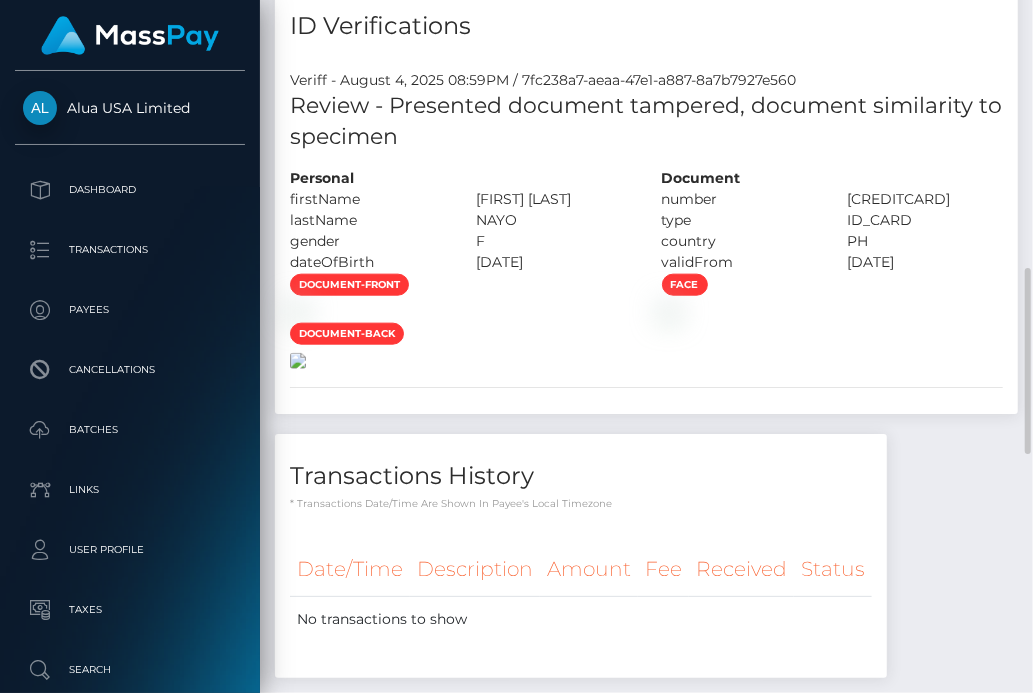 scroll, scrollTop: 1750, scrollLeft: 0, axis: vertical 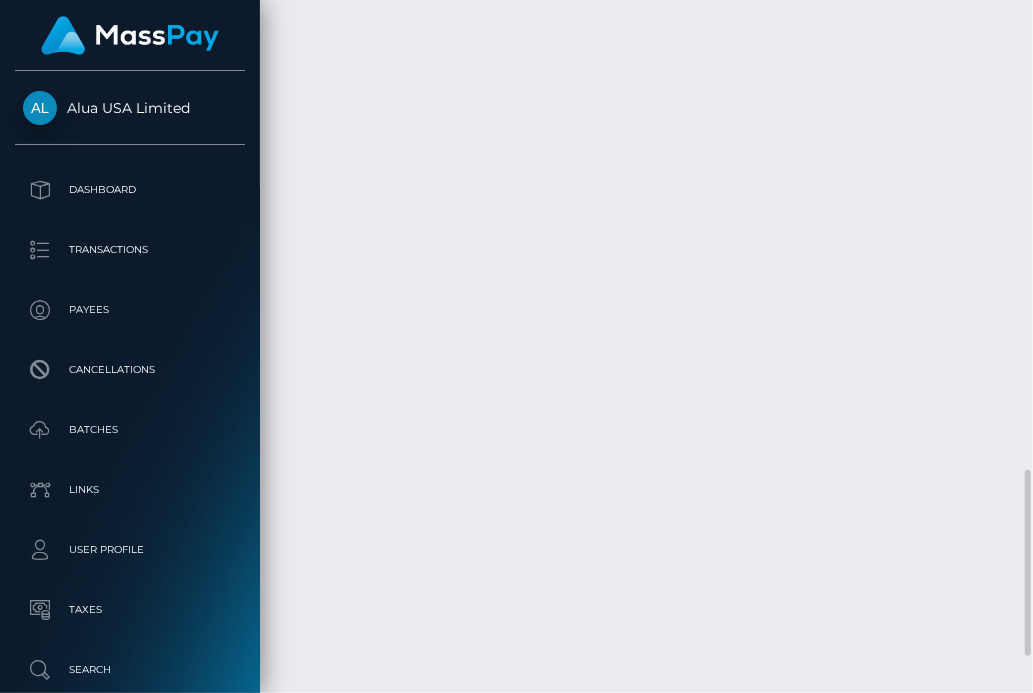 click at bounding box center [298, -389] 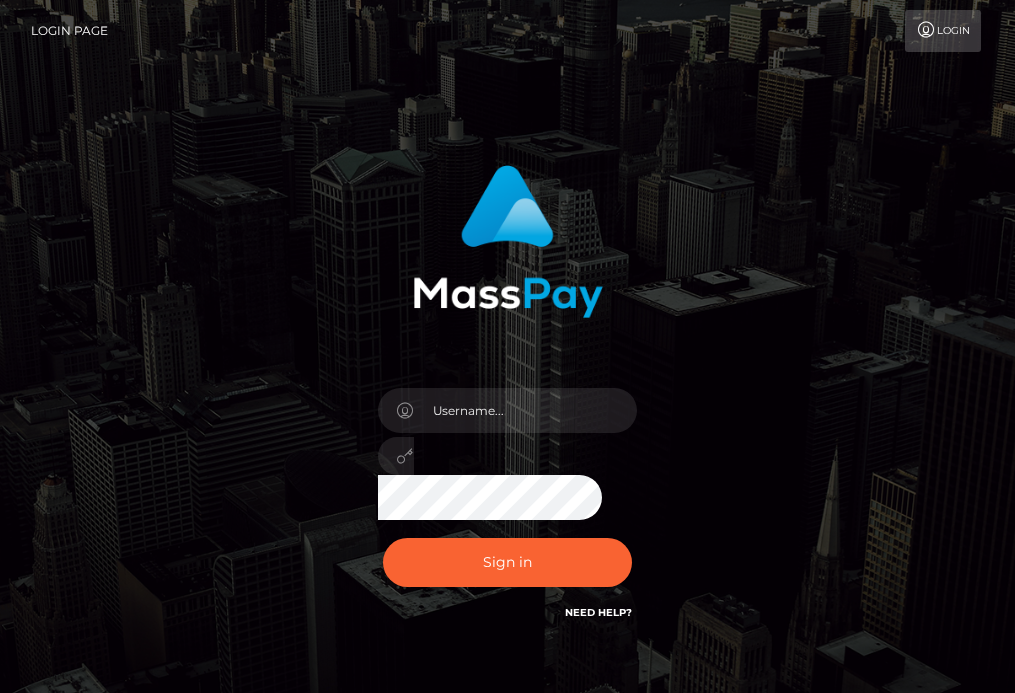 scroll, scrollTop: 0, scrollLeft: 0, axis: both 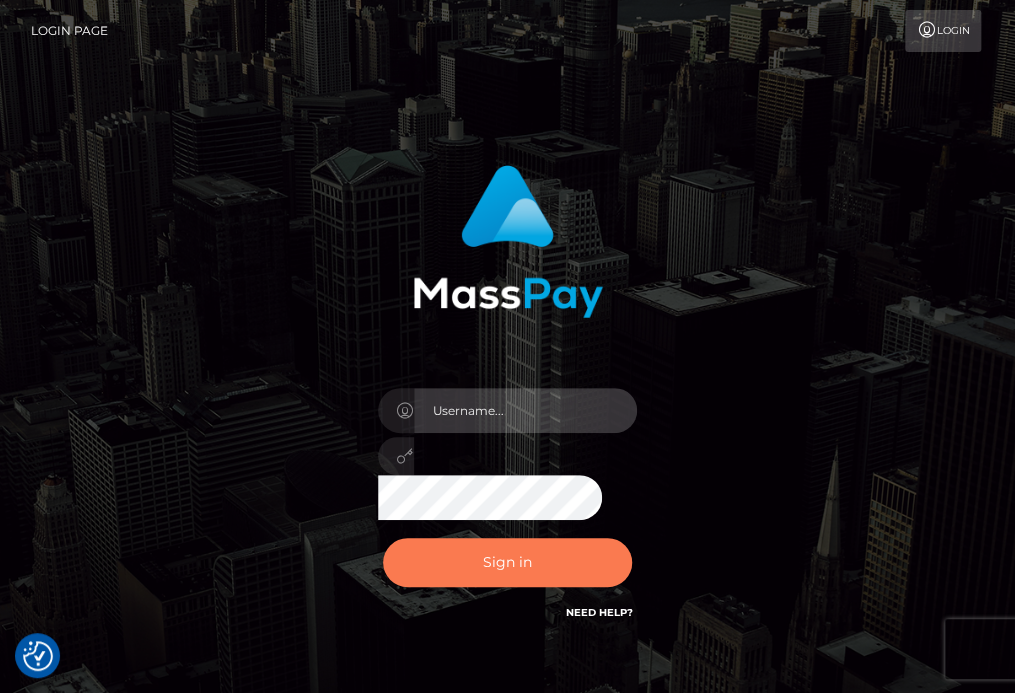 type on "aluasupport" 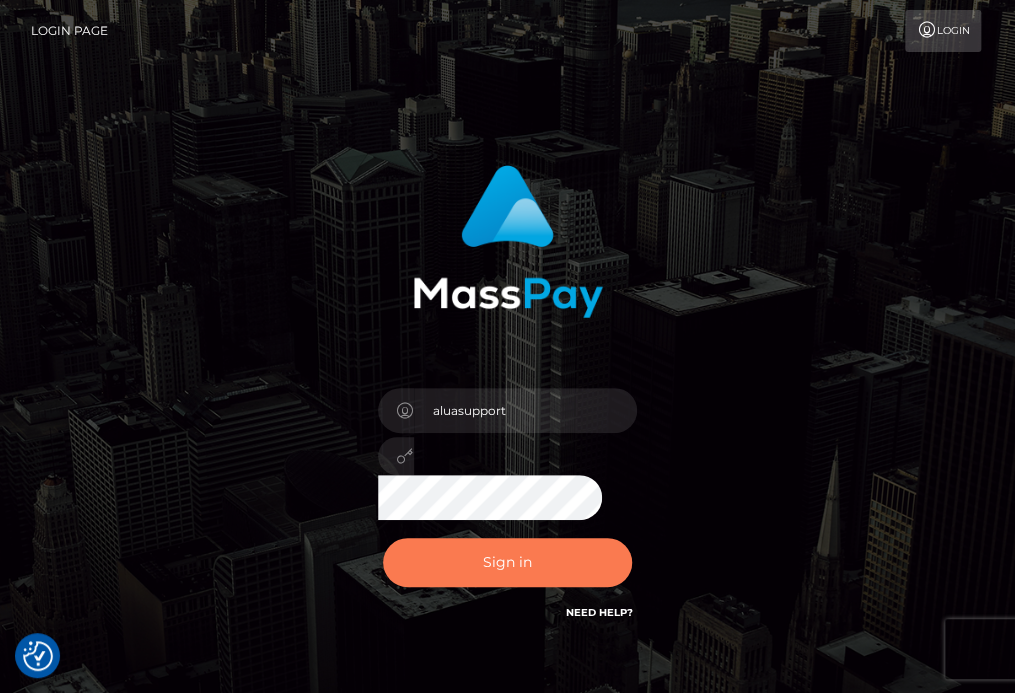 click on "Sign in" at bounding box center [508, 562] 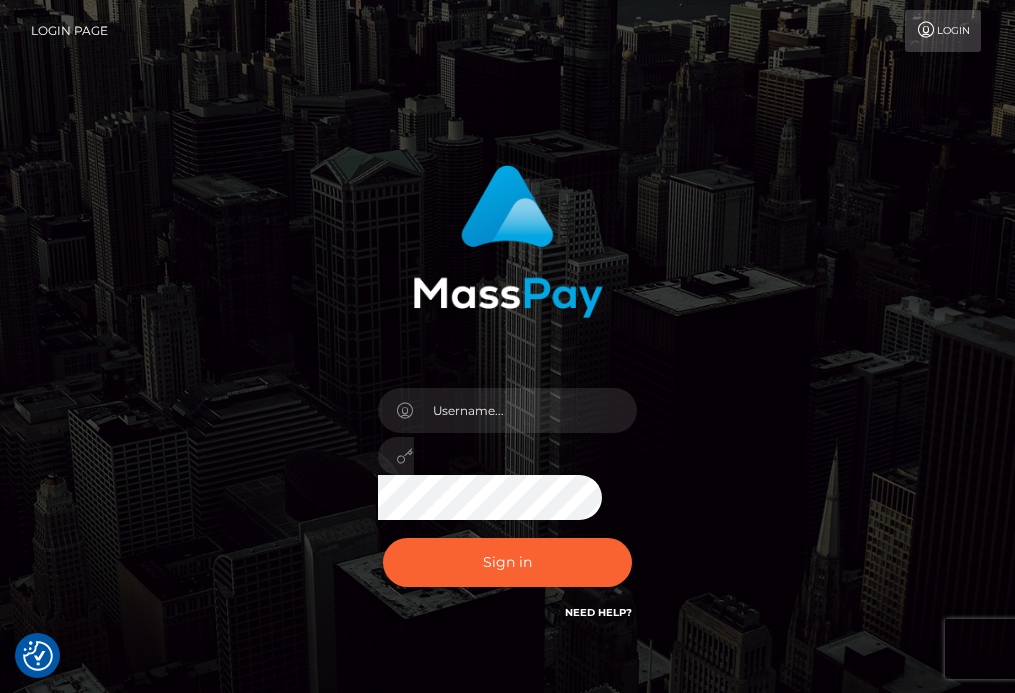 scroll, scrollTop: 0, scrollLeft: 0, axis: both 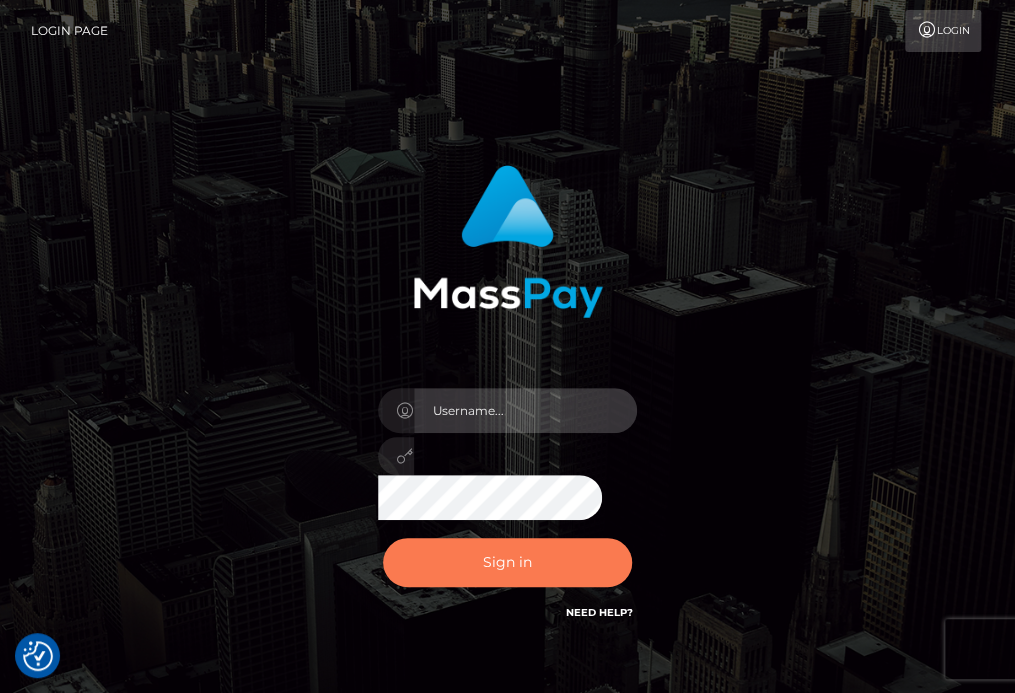 type on "aluasupport" 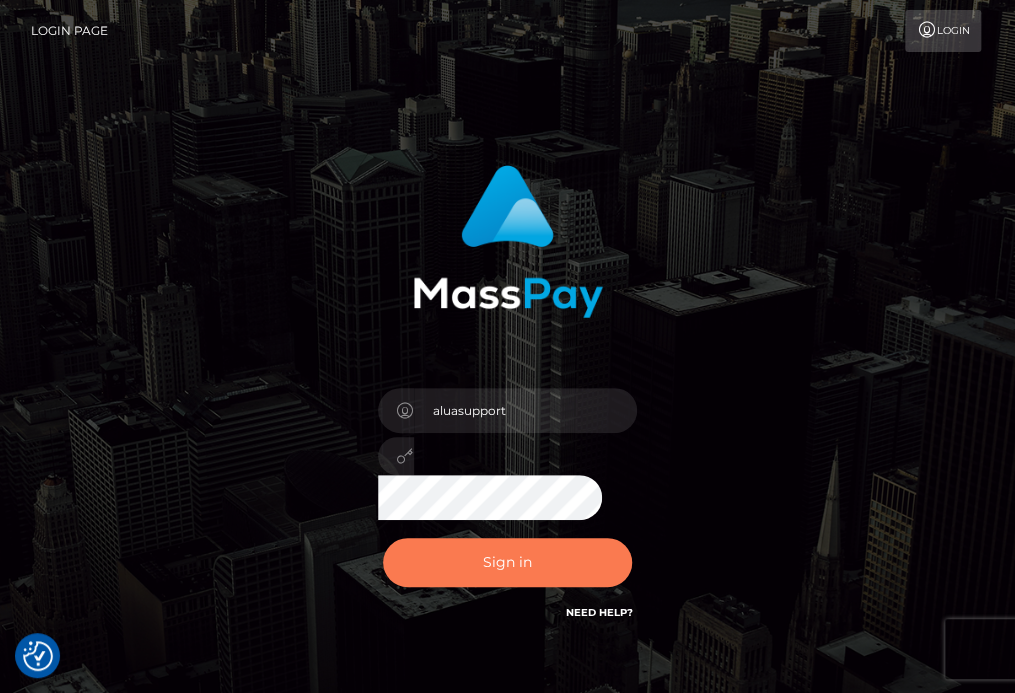 click on "Sign in" at bounding box center (508, 562) 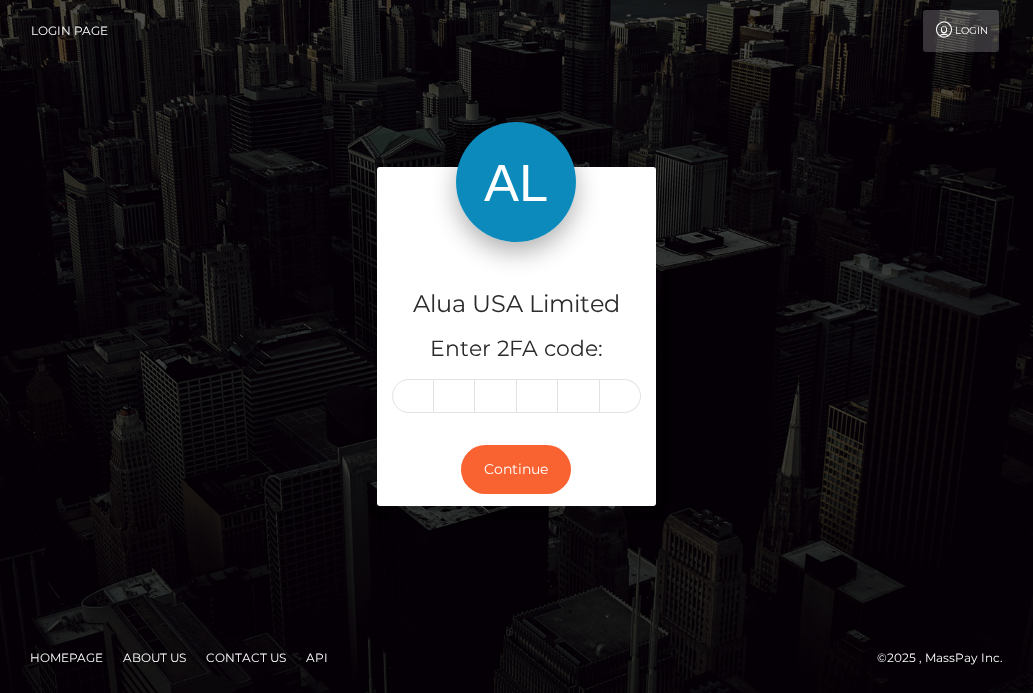 scroll, scrollTop: 0, scrollLeft: 0, axis: both 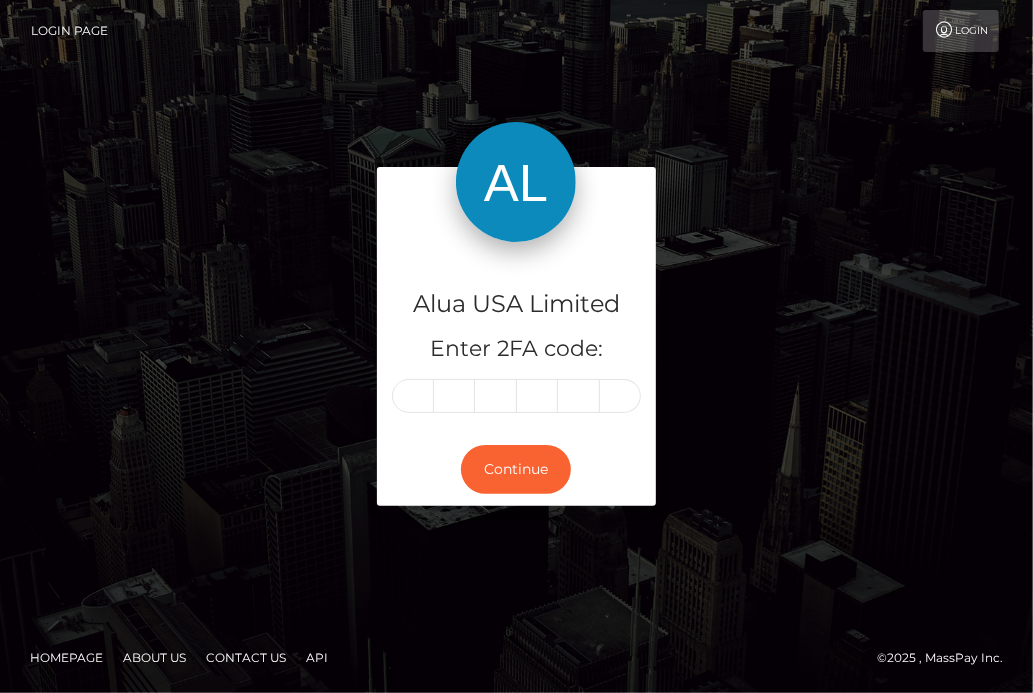 click at bounding box center [413, 396] 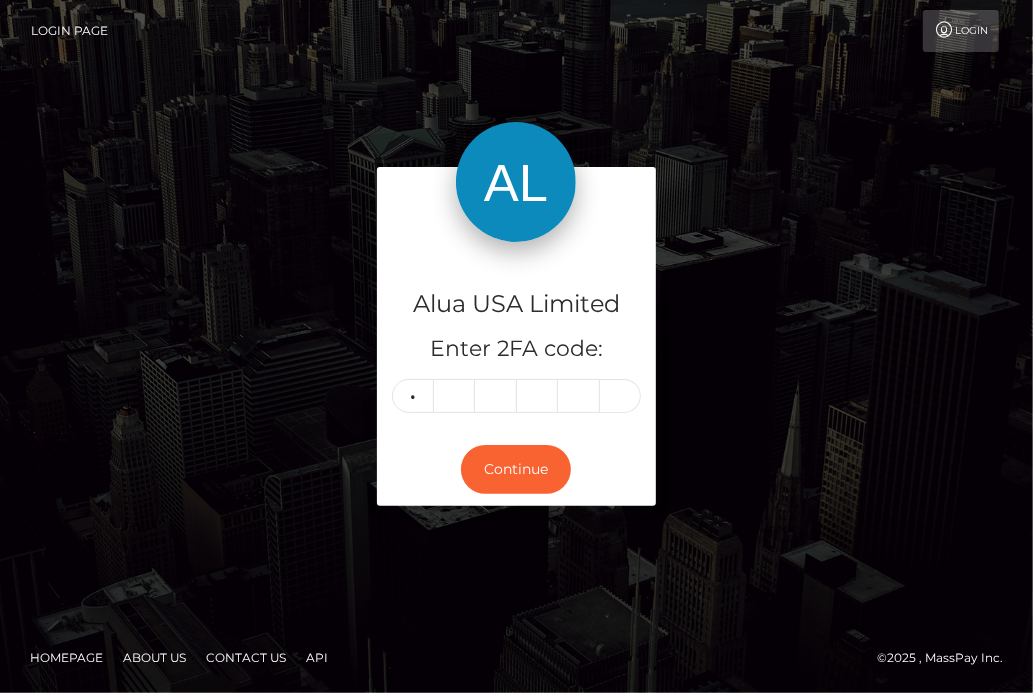 type on "6" 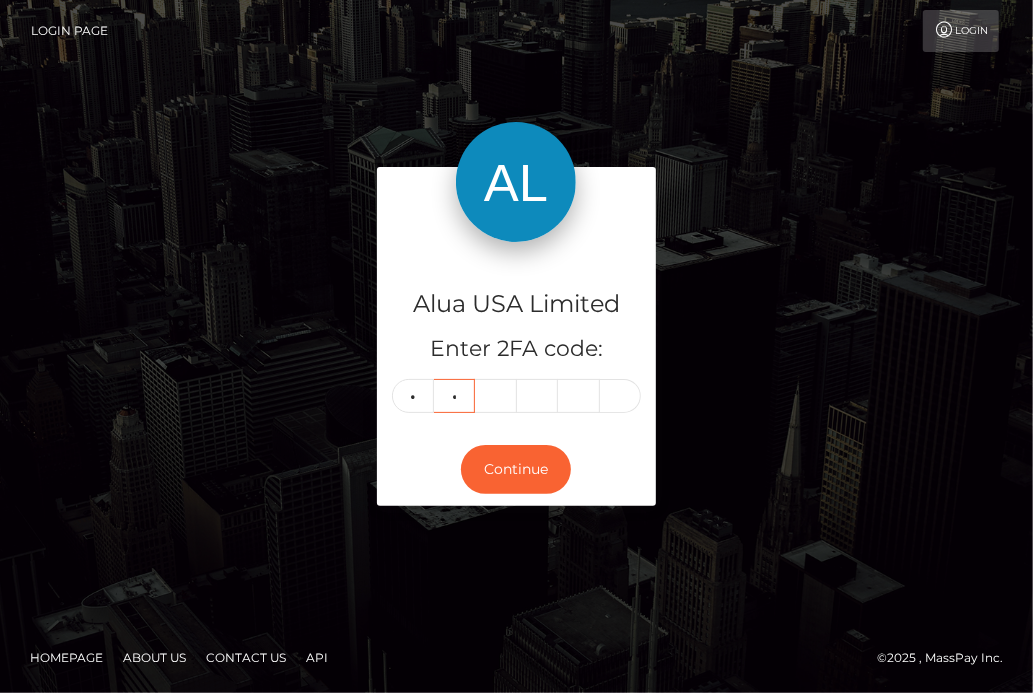 type on "8" 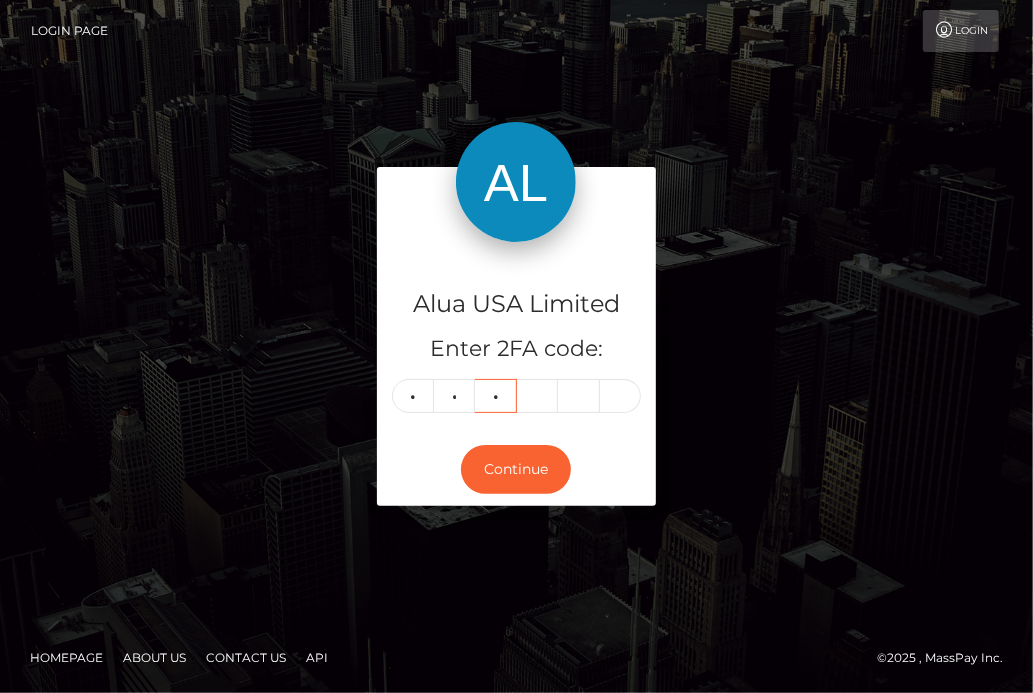 type on "0" 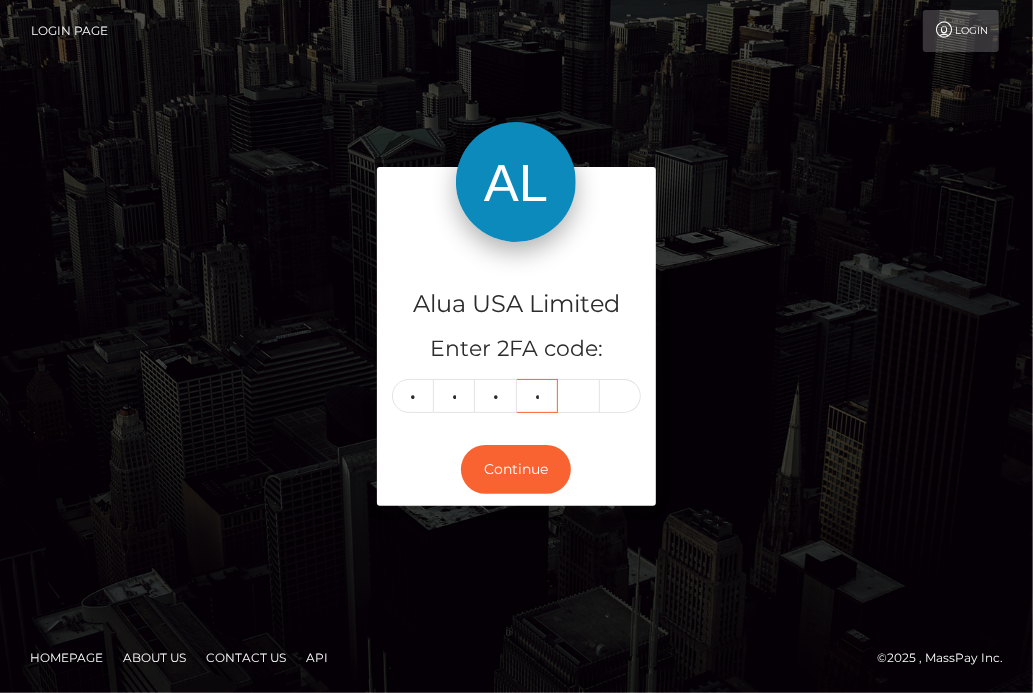type on "7" 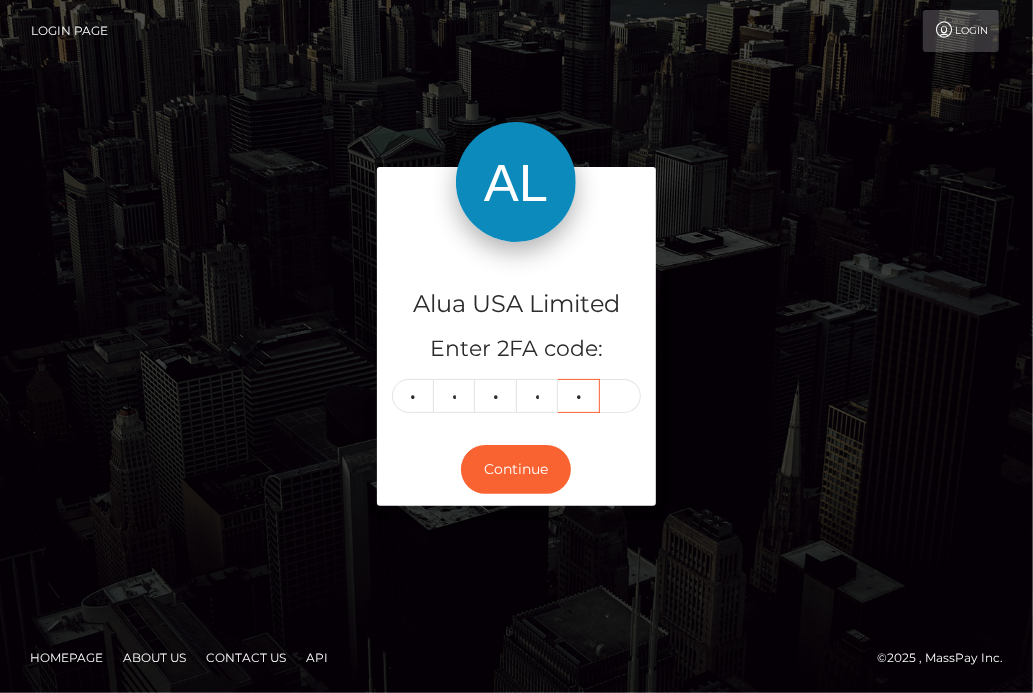 type on "5" 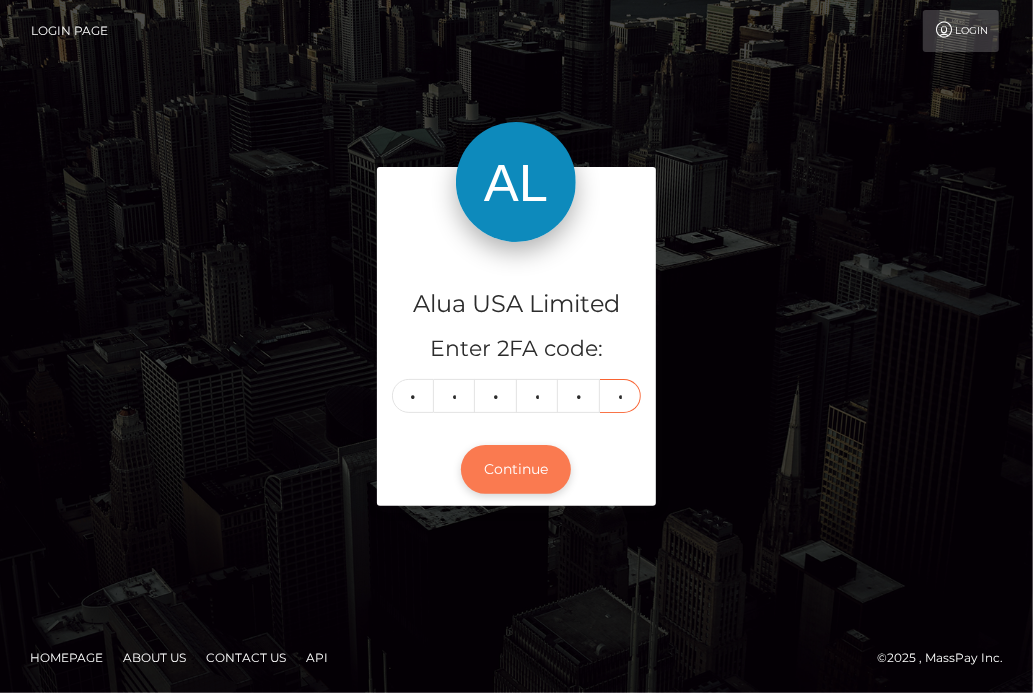 type on "4" 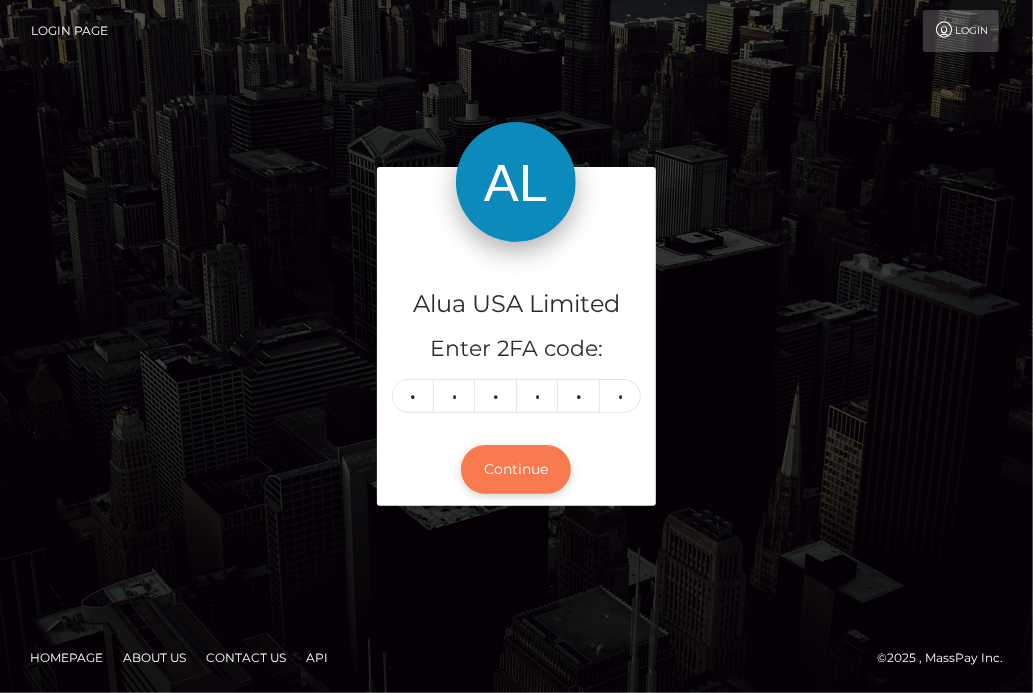 click on "Continue" at bounding box center (516, 469) 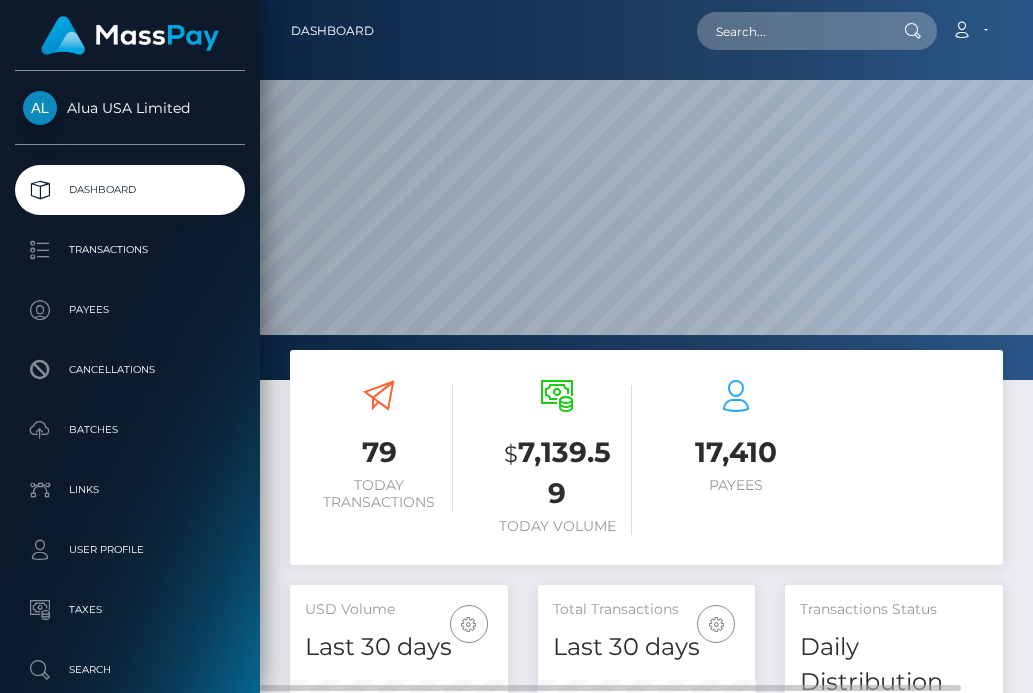 scroll, scrollTop: 0, scrollLeft: 0, axis: both 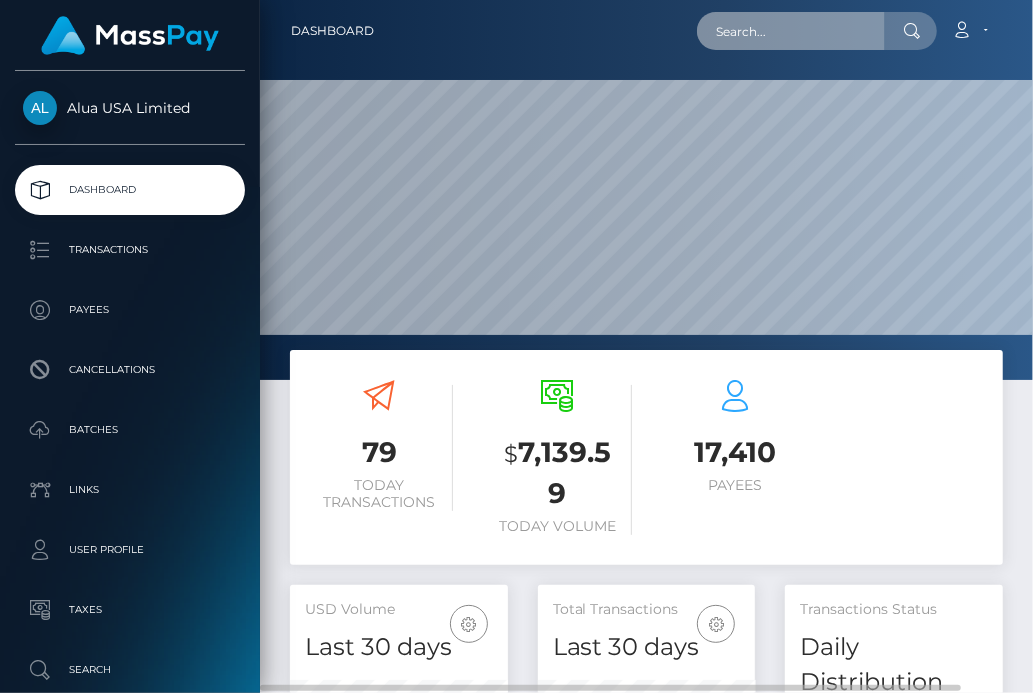 click at bounding box center (791, 31) 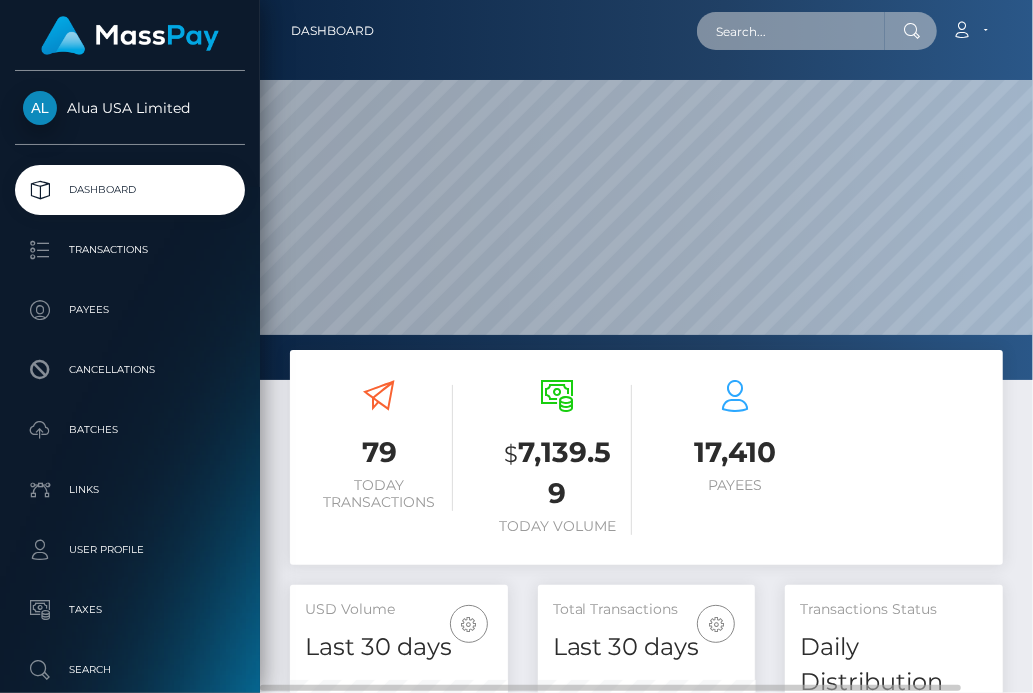 click at bounding box center [791, 31] 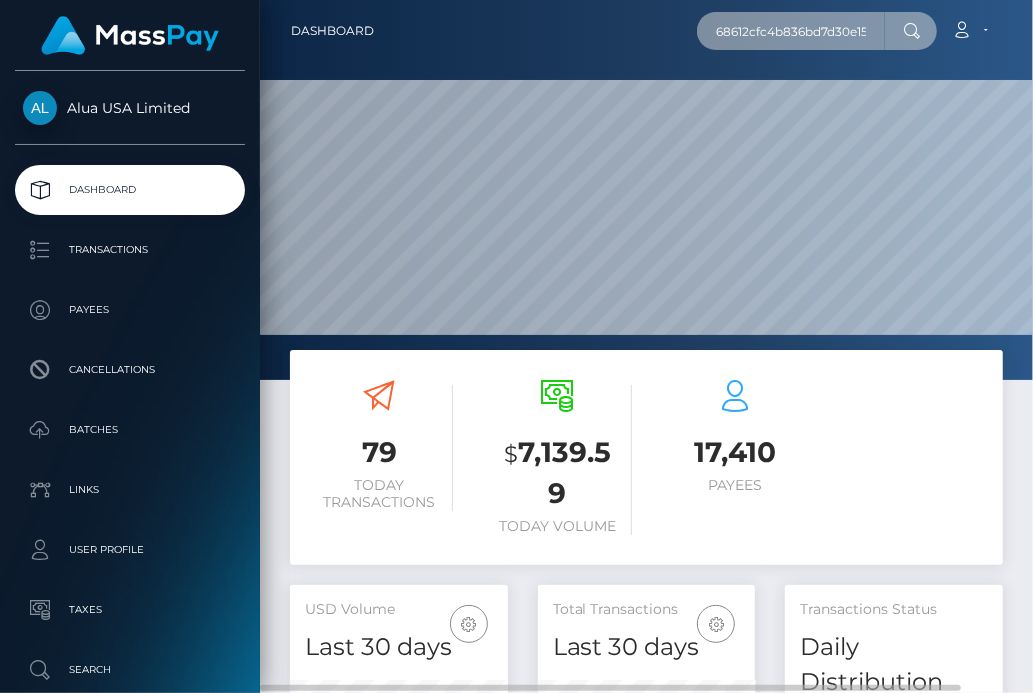 scroll, scrollTop: 0, scrollLeft: 19, axis: horizontal 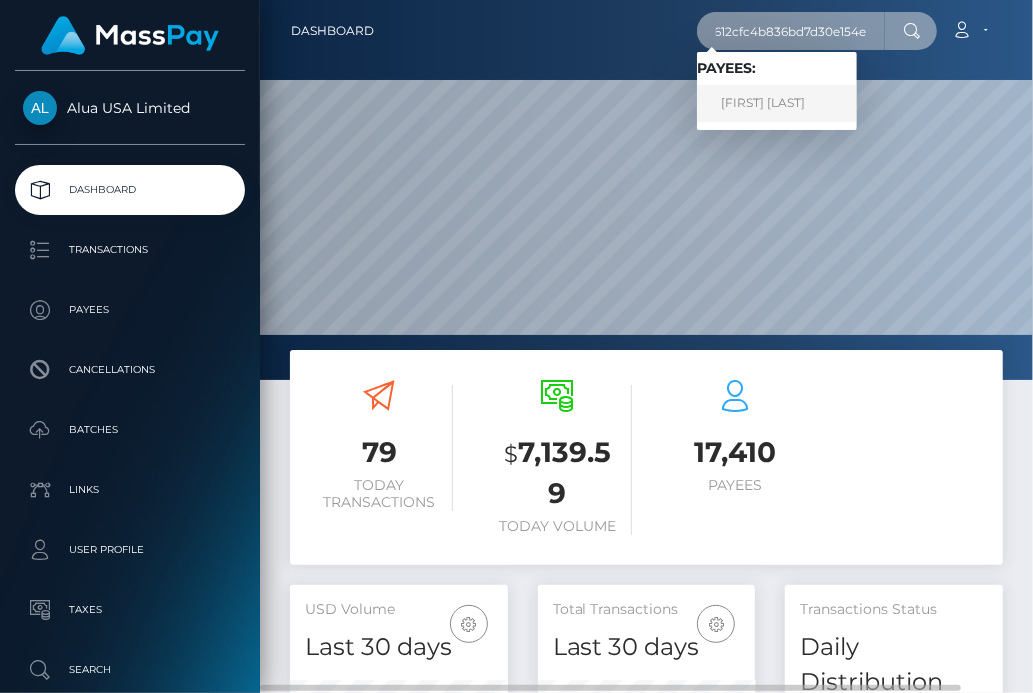 type on "68612cfc4b836bd7d30e154e" 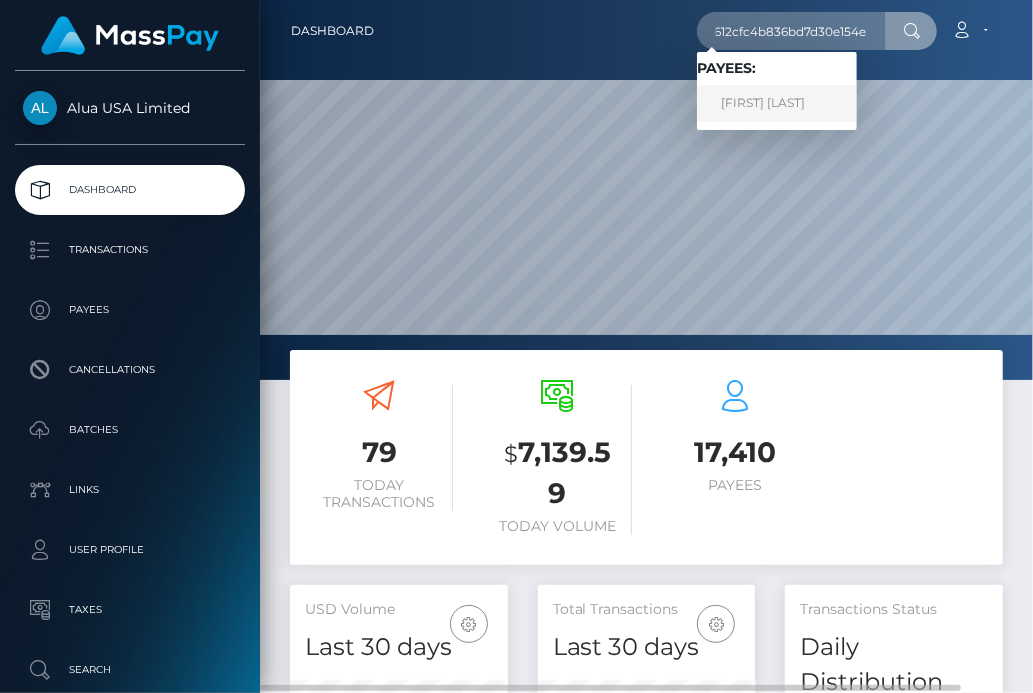 click on "[FIRST] [LAST]" at bounding box center [777, 103] 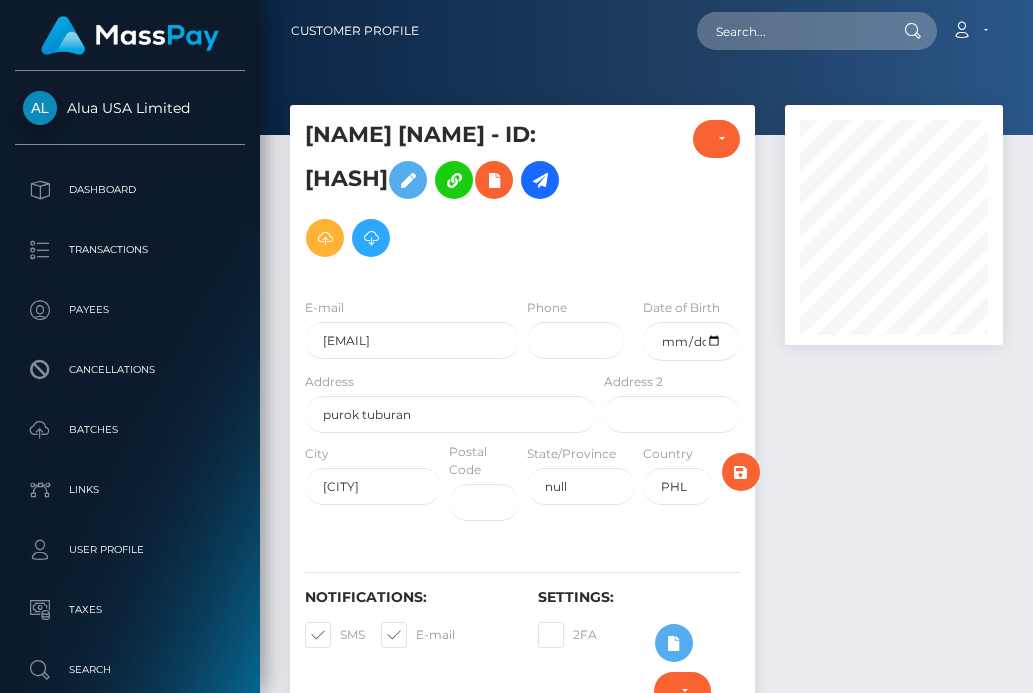 scroll, scrollTop: 0, scrollLeft: 0, axis: both 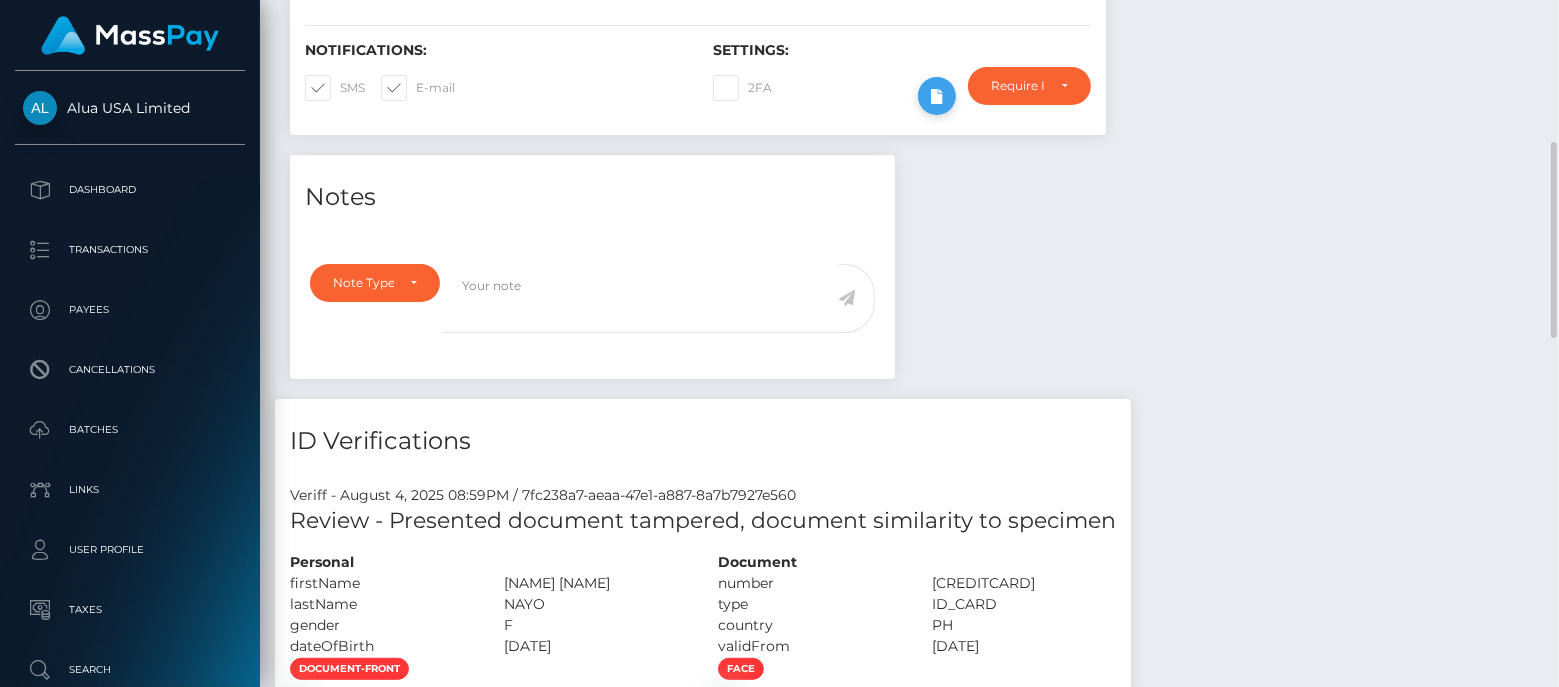 click at bounding box center [937, 96] 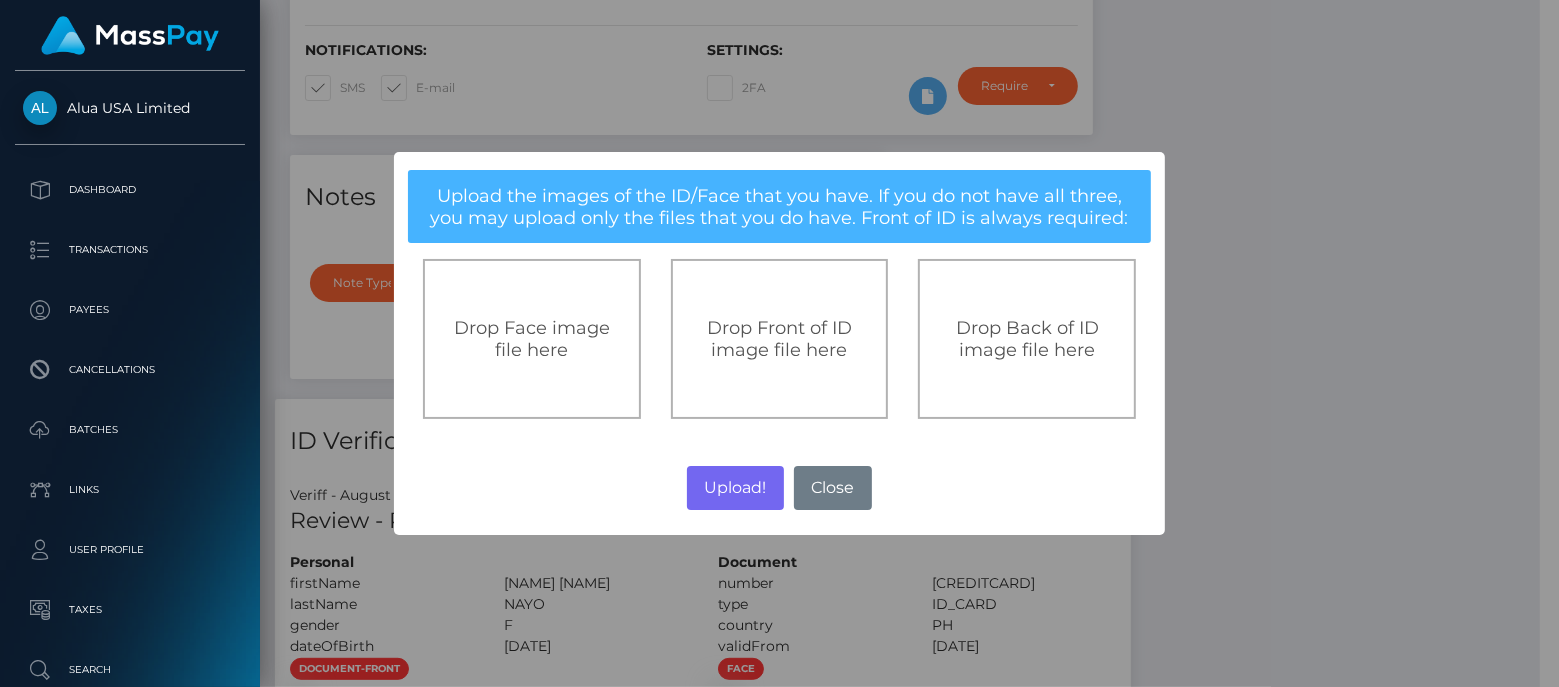 scroll, scrollTop: 239, scrollLeft: 387, axis: both 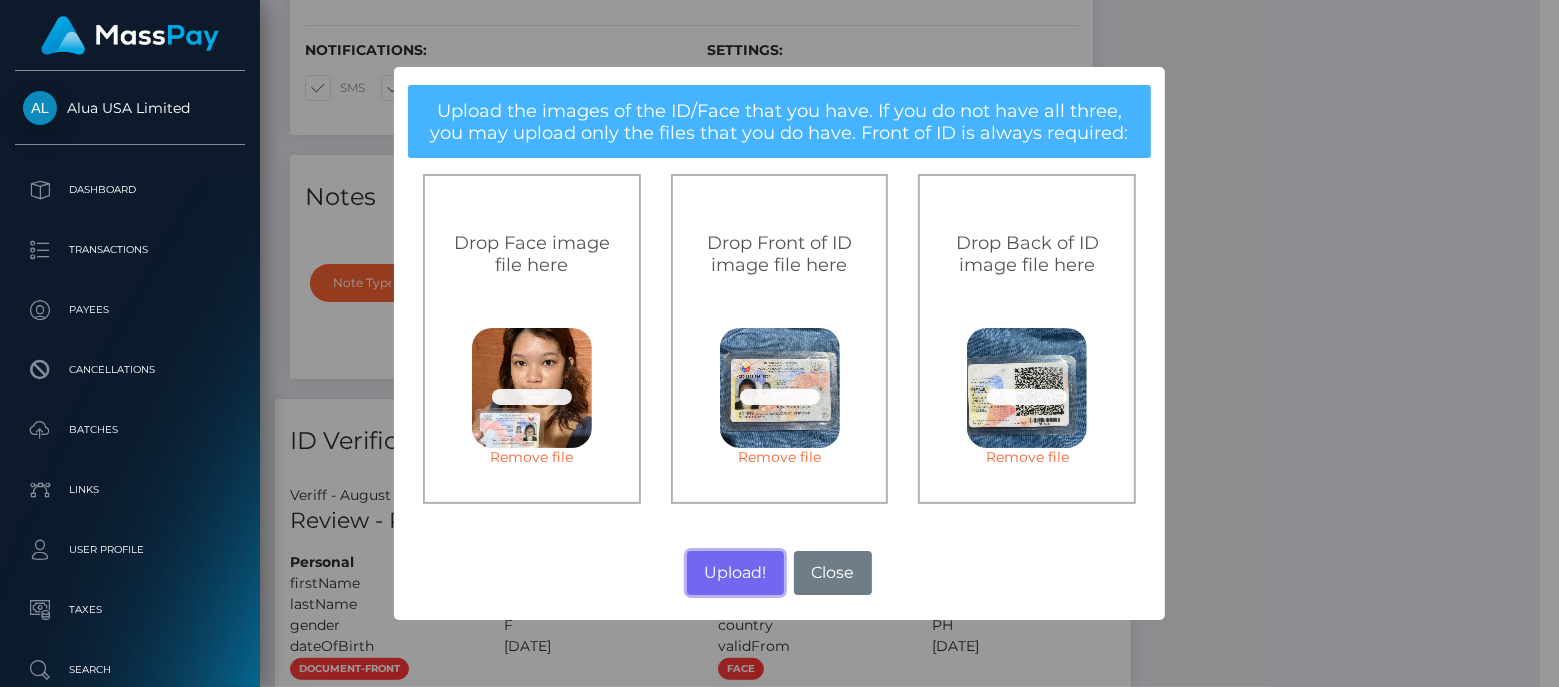 drag, startPoint x: 736, startPoint y: 581, endPoint x: 1557, endPoint y: 341, distance: 855.36017 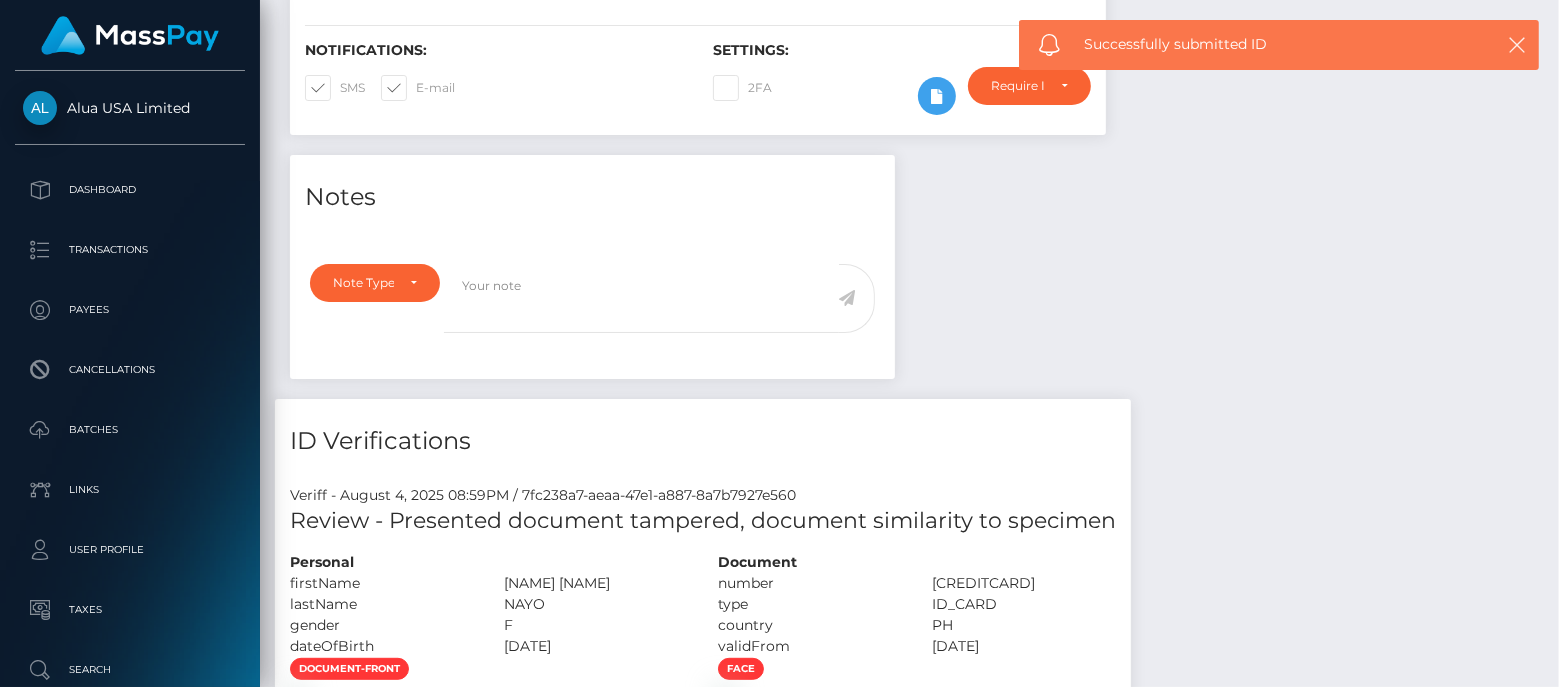scroll, scrollTop: 999759, scrollLeft: 999607, axis: both 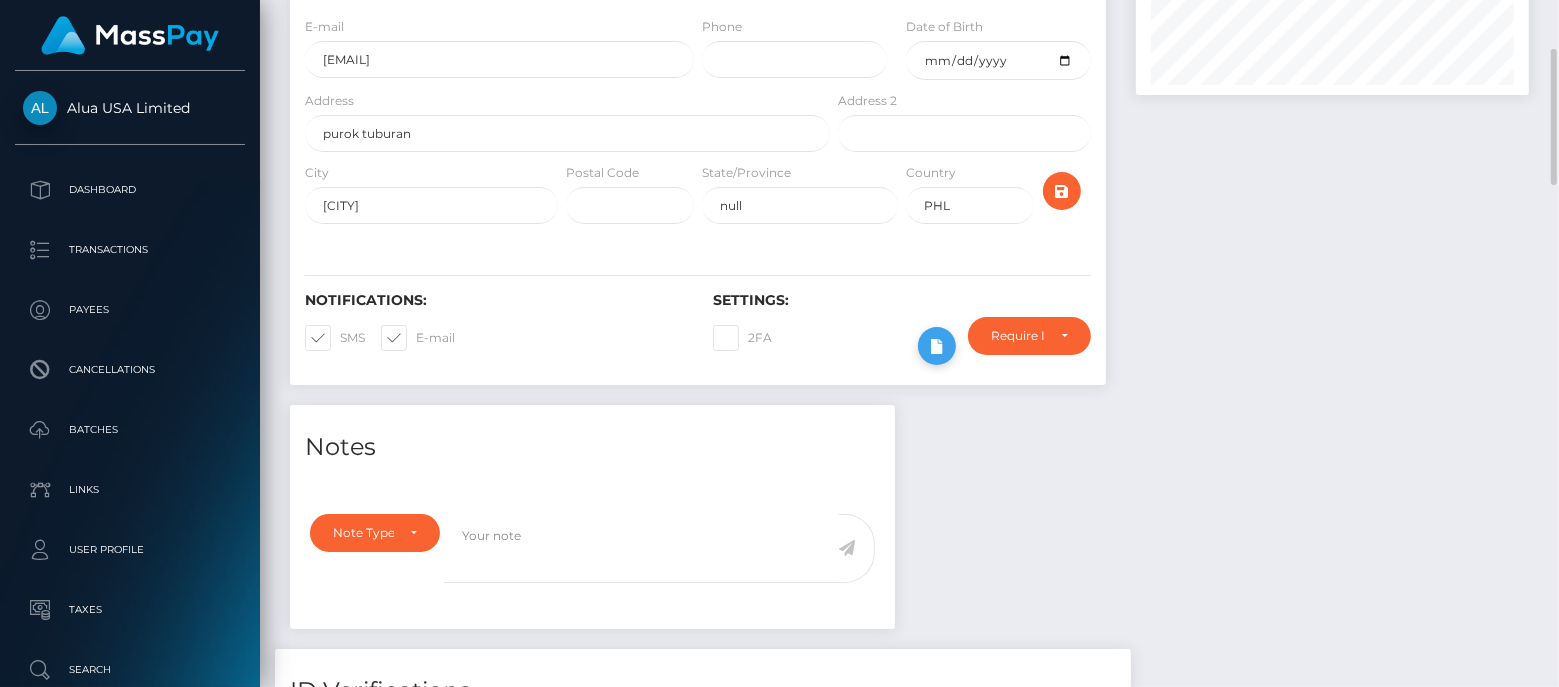 click at bounding box center [937, 346] 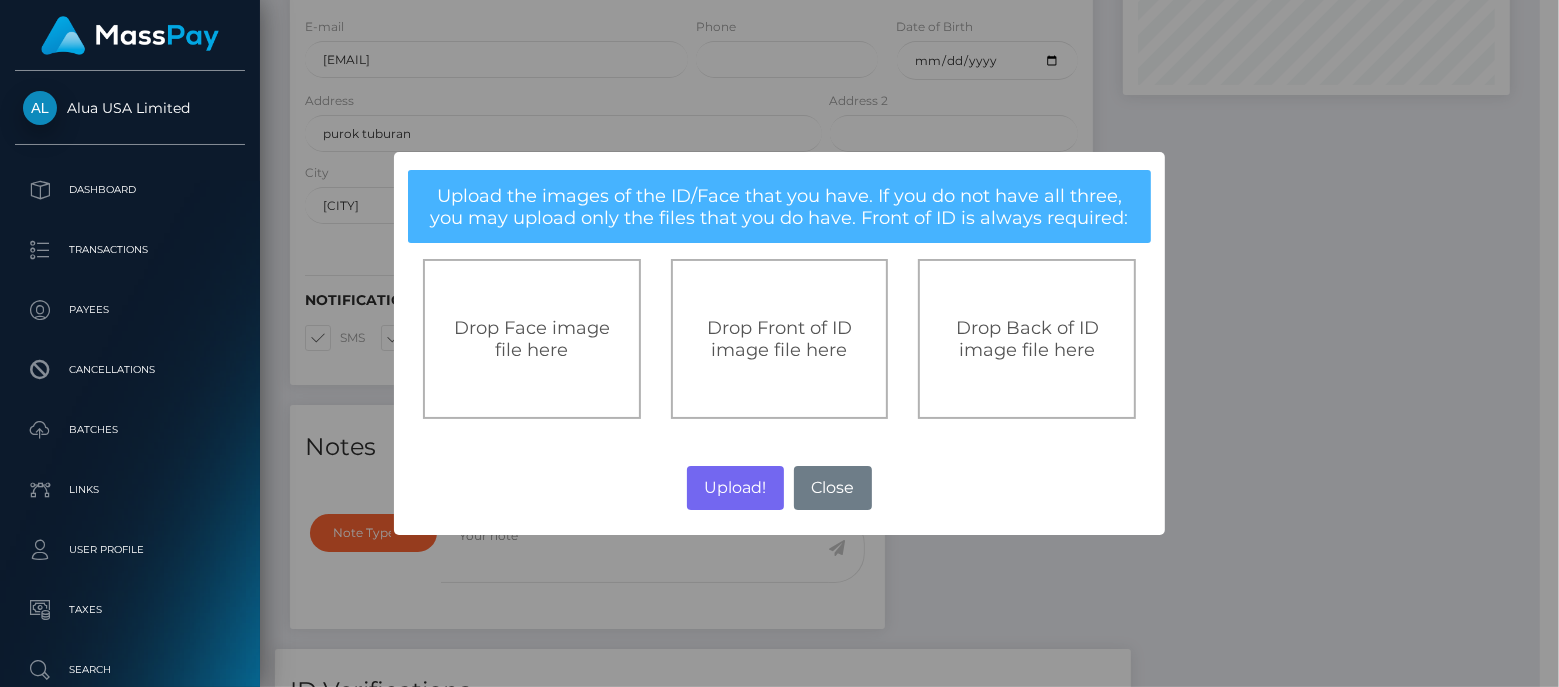 scroll, scrollTop: 239, scrollLeft: 387, axis: both 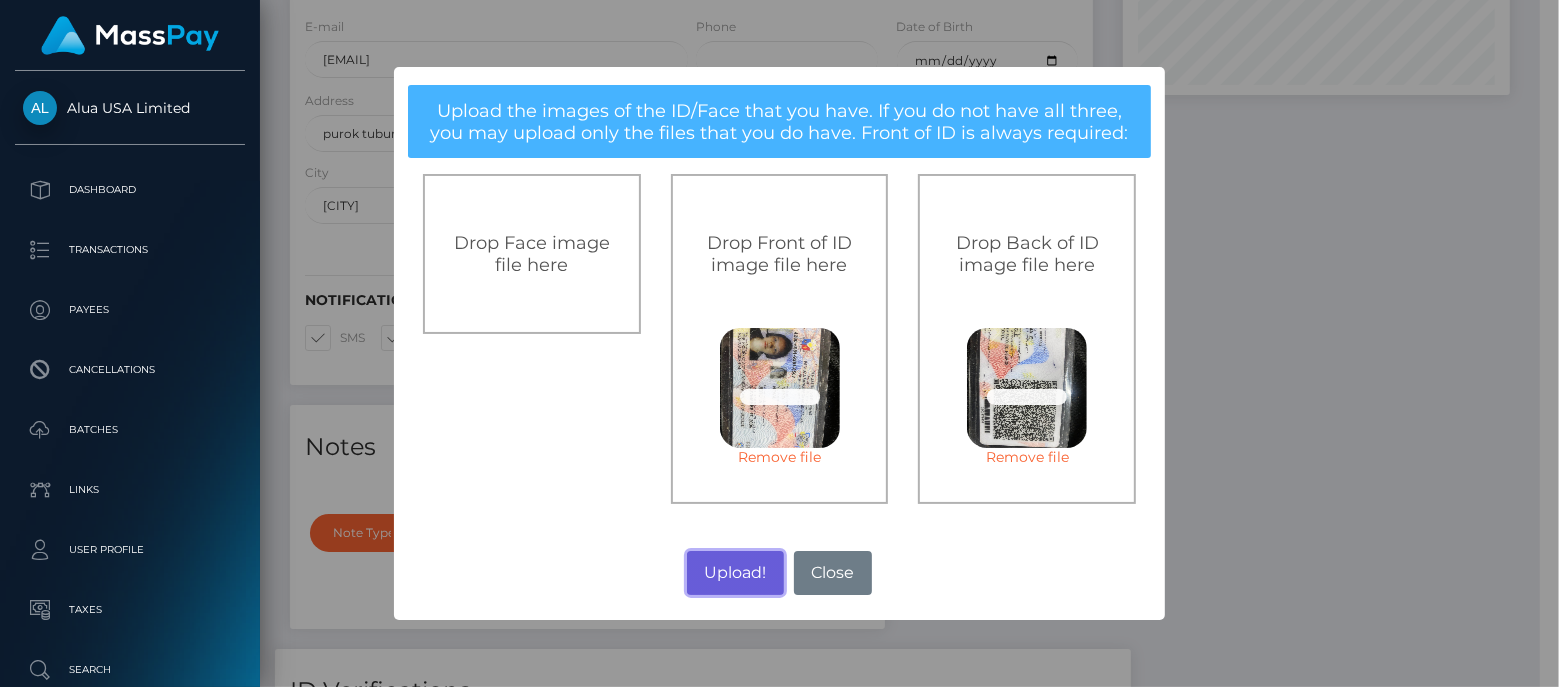 click on "Upload!" at bounding box center [735, 573] 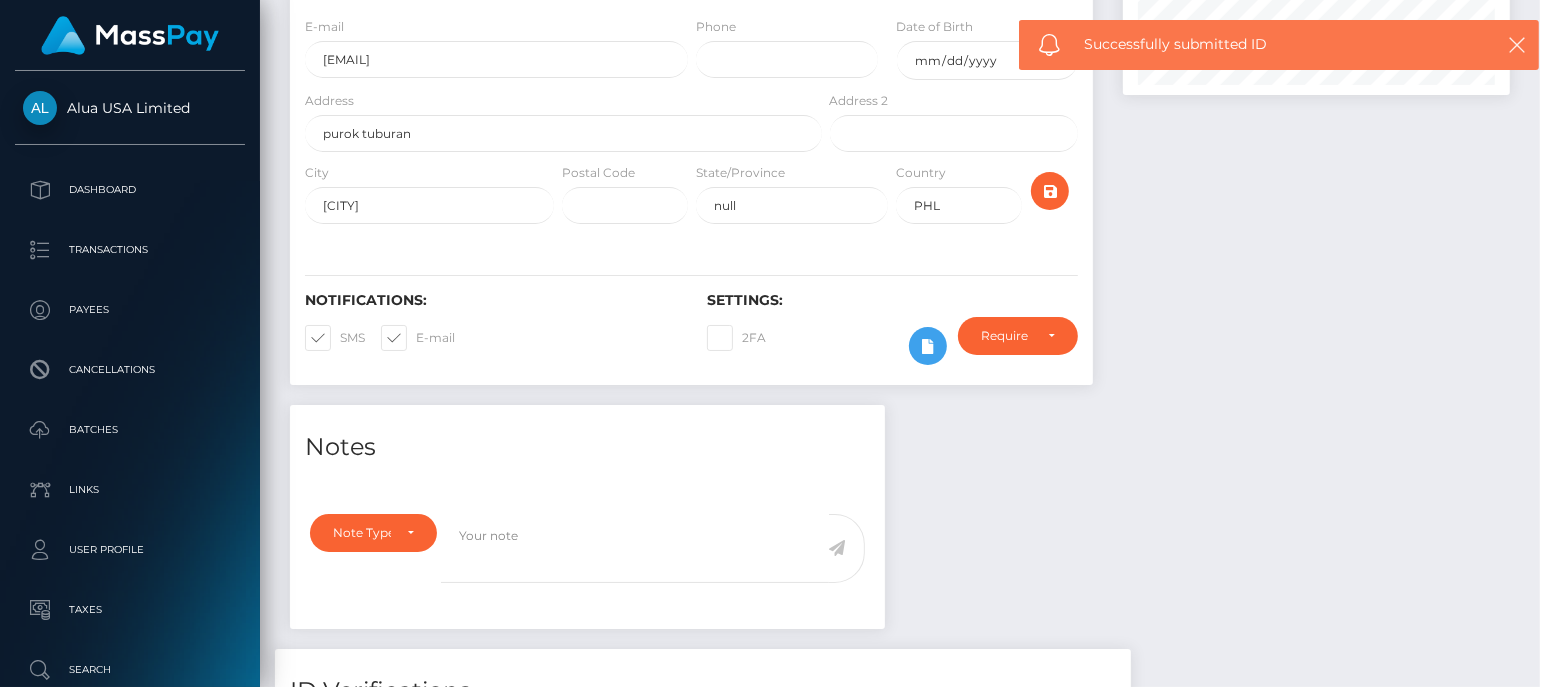 scroll, scrollTop: 999759, scrollLeft: 999607, axis: both 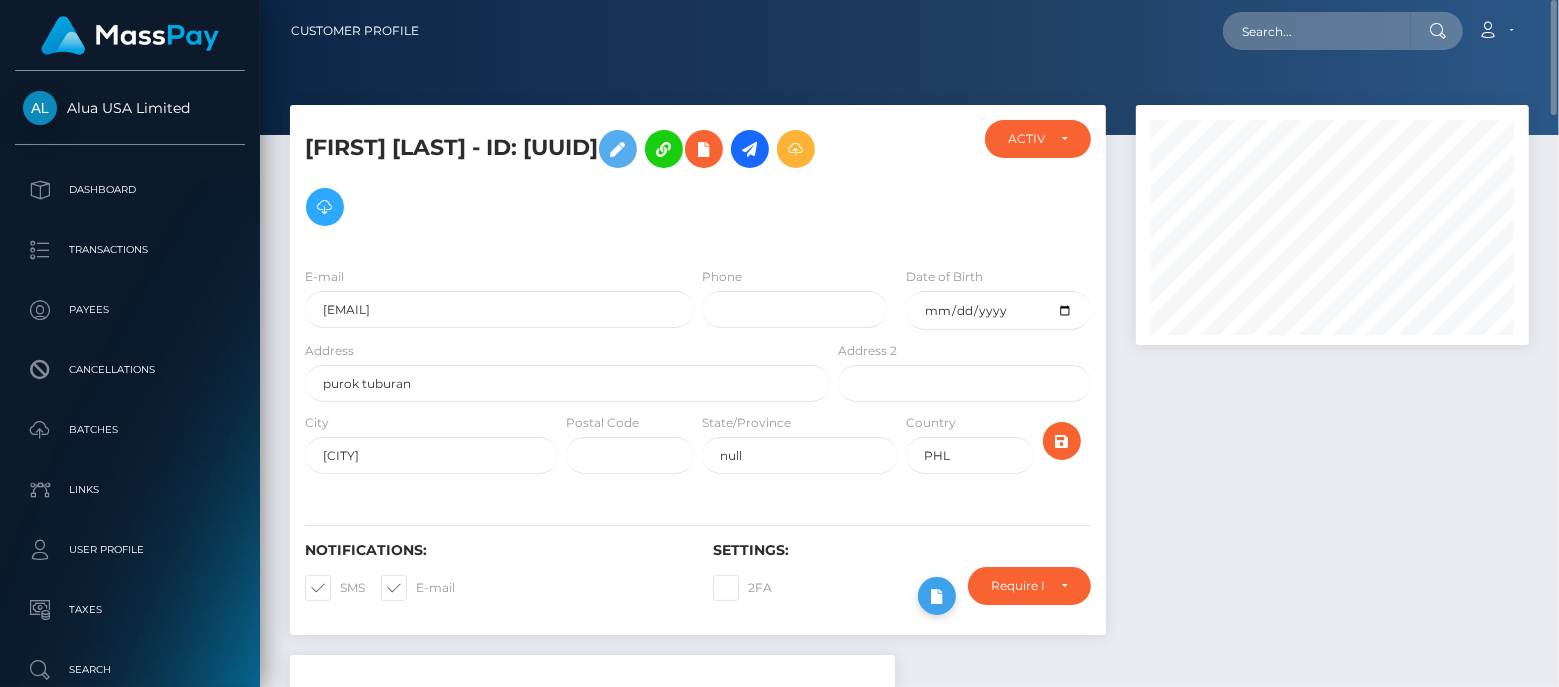 click at bounding box center (937, 596) 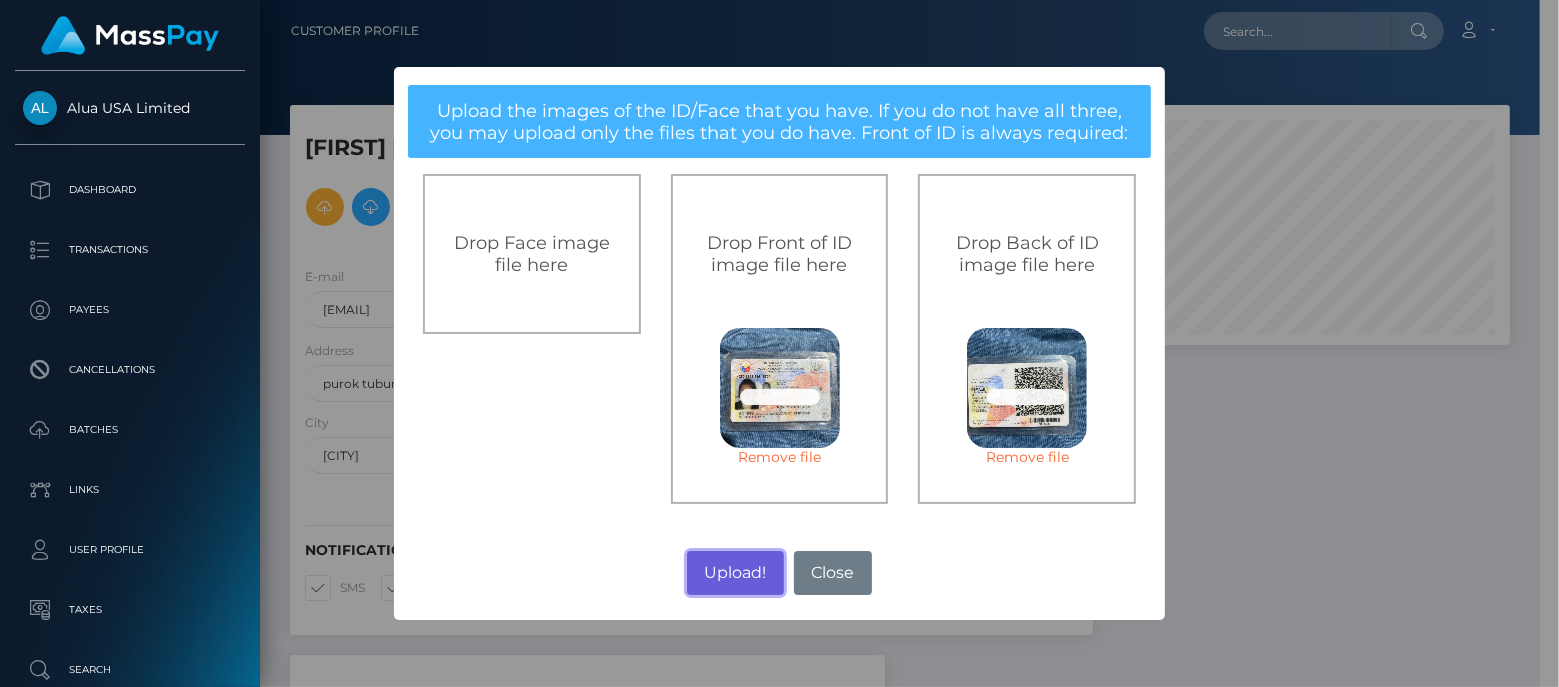 click on "Upload!" at bounding box center [735, 573] 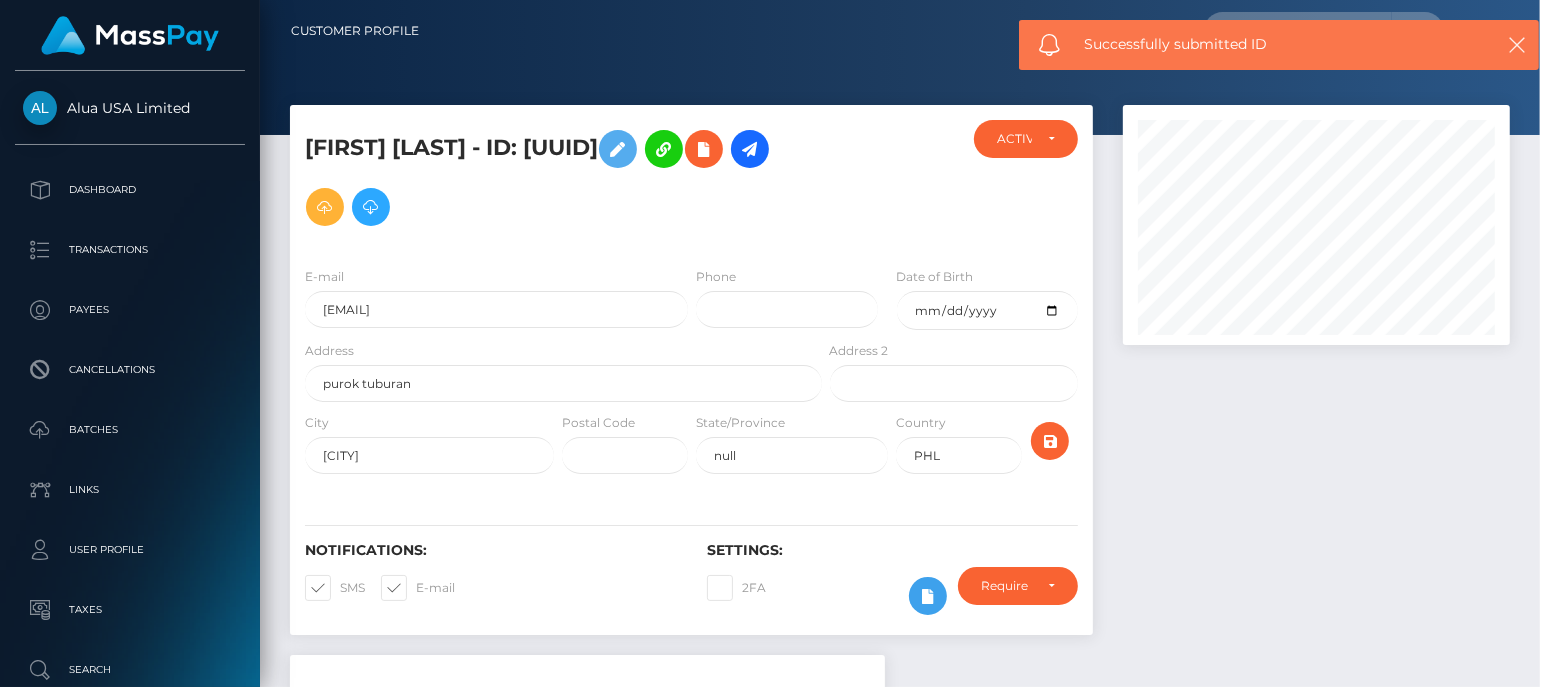scroll, scrollTop: 999759, scrollLeft: 999607, axis: both 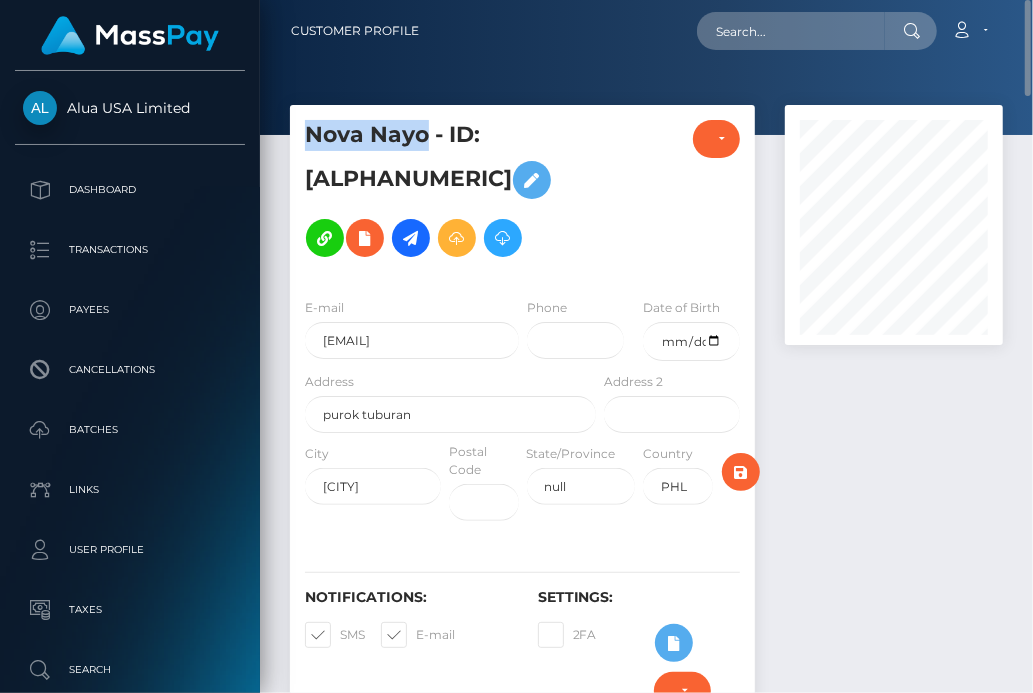 drag, startPoint x: 310, startPoint y: 138, endPoint x: 425, endPoint y: 133, distance: 115.10864 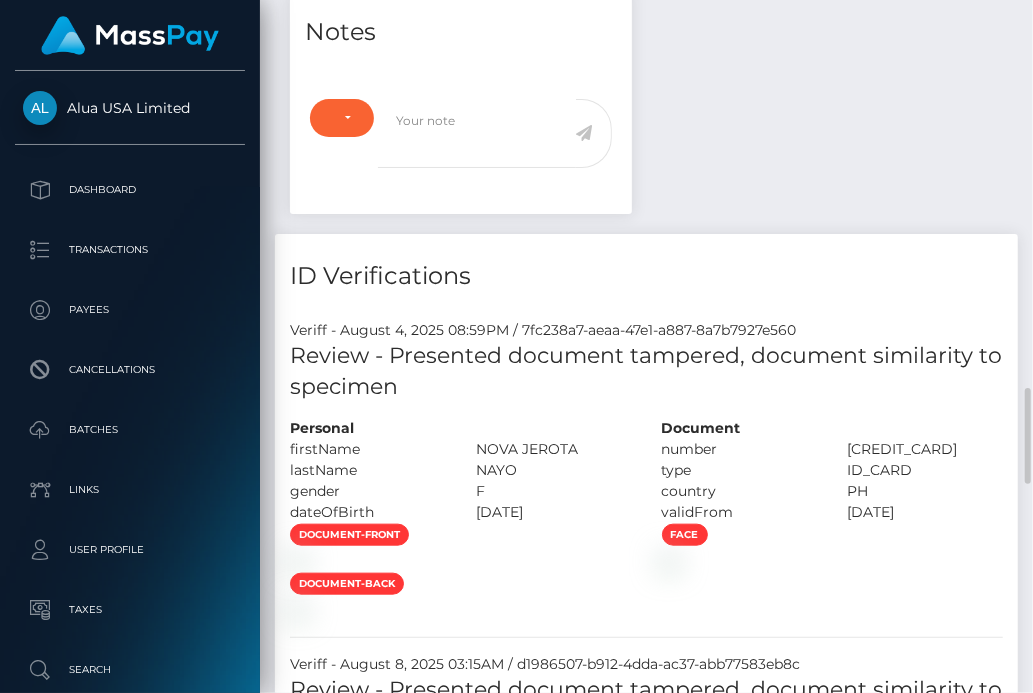 scroll, scrollTop: 1000, scrollLeft: 0, axis: vertical 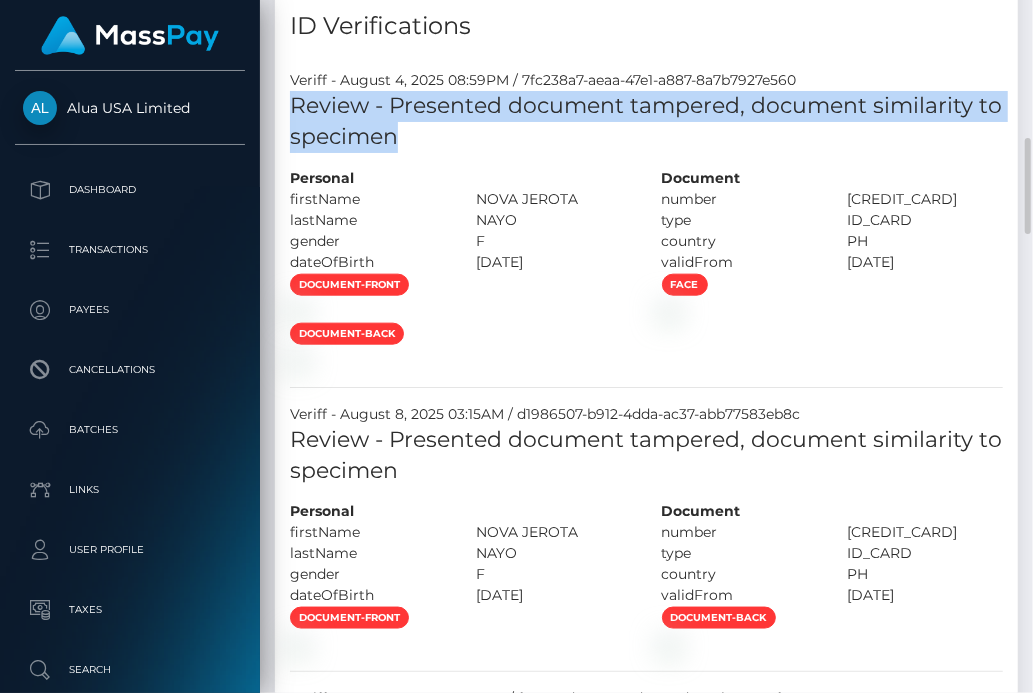 drag, startPoint x: 431, startPoint y: 168, endPoint x: 292, endPoint y: 141, distance: 141.59802 